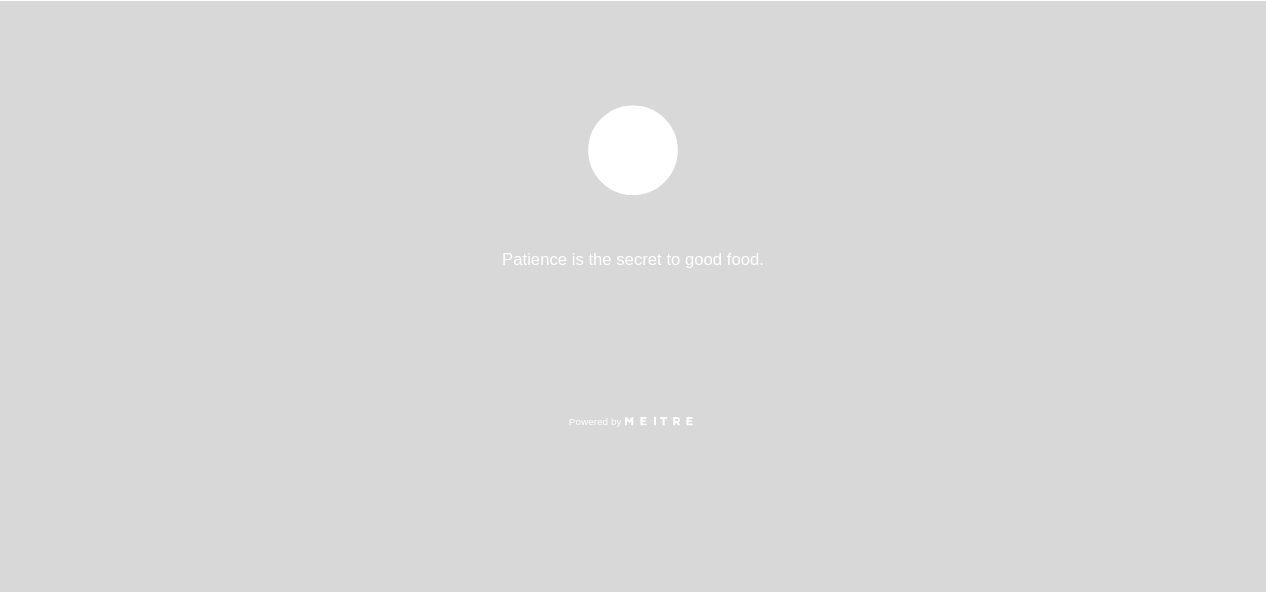 scroll, scrollTop: 0, scrollLeft: 0, axis: both 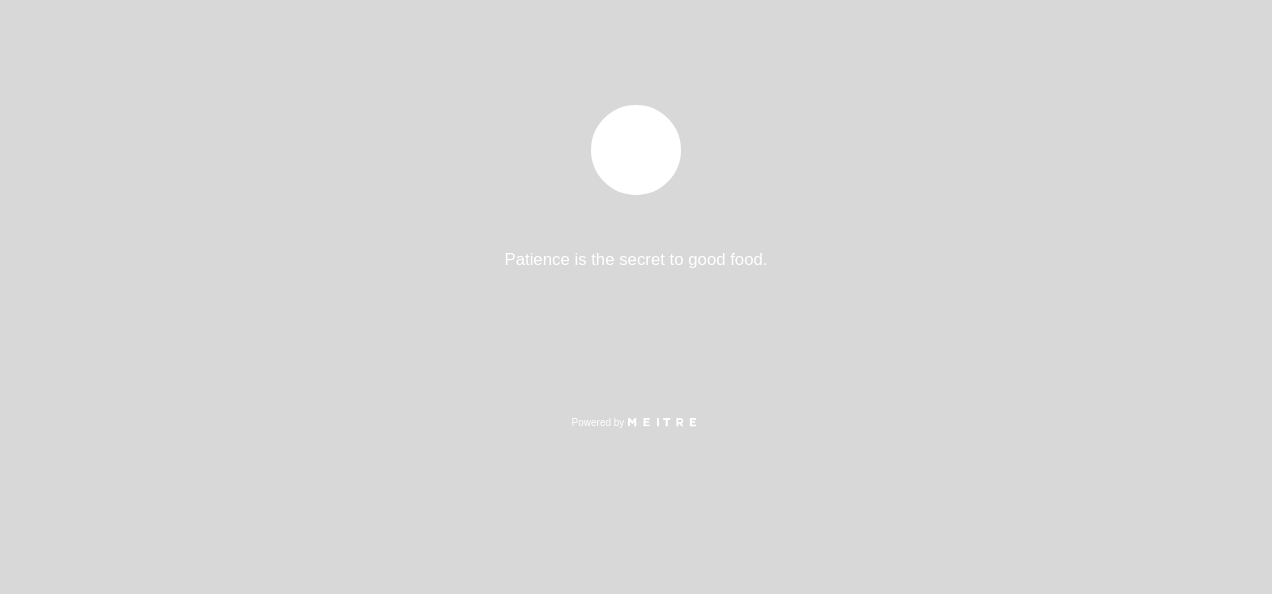select on "pt" 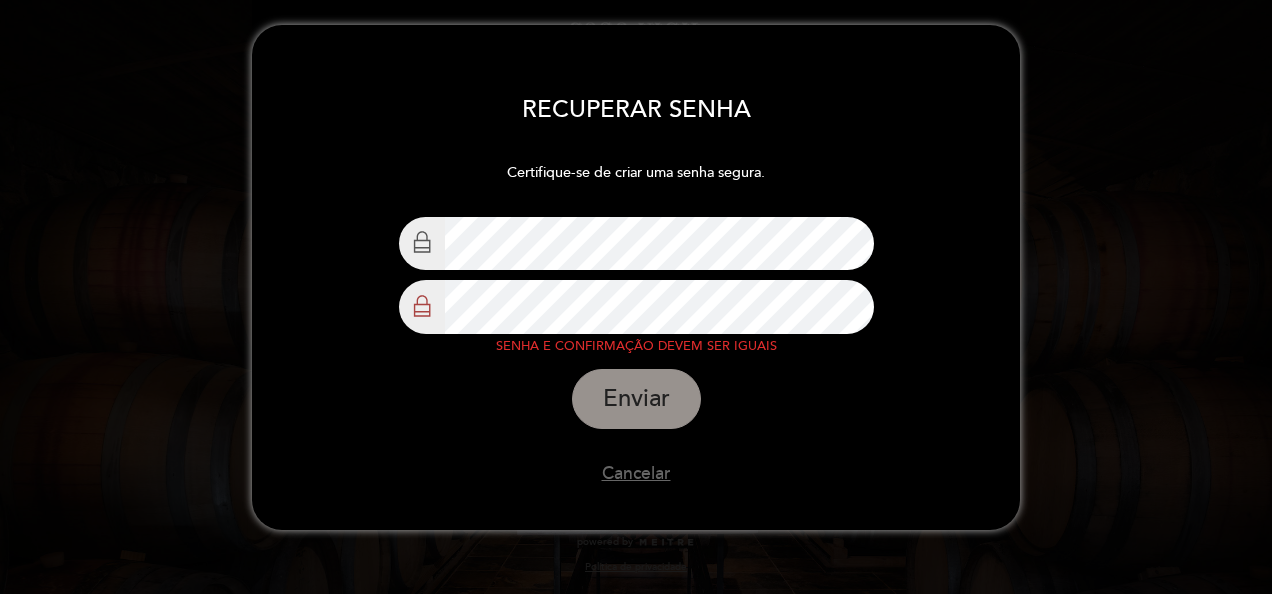 click on "EN
ES
PT
Casa Vigil - Restaurante
person
Bem vindo
Bem vindo,
Mudar usuário
Fazer uma reserva
Selecione a quantidade de  pessoas
1 2" at bounding box center (636, 297) 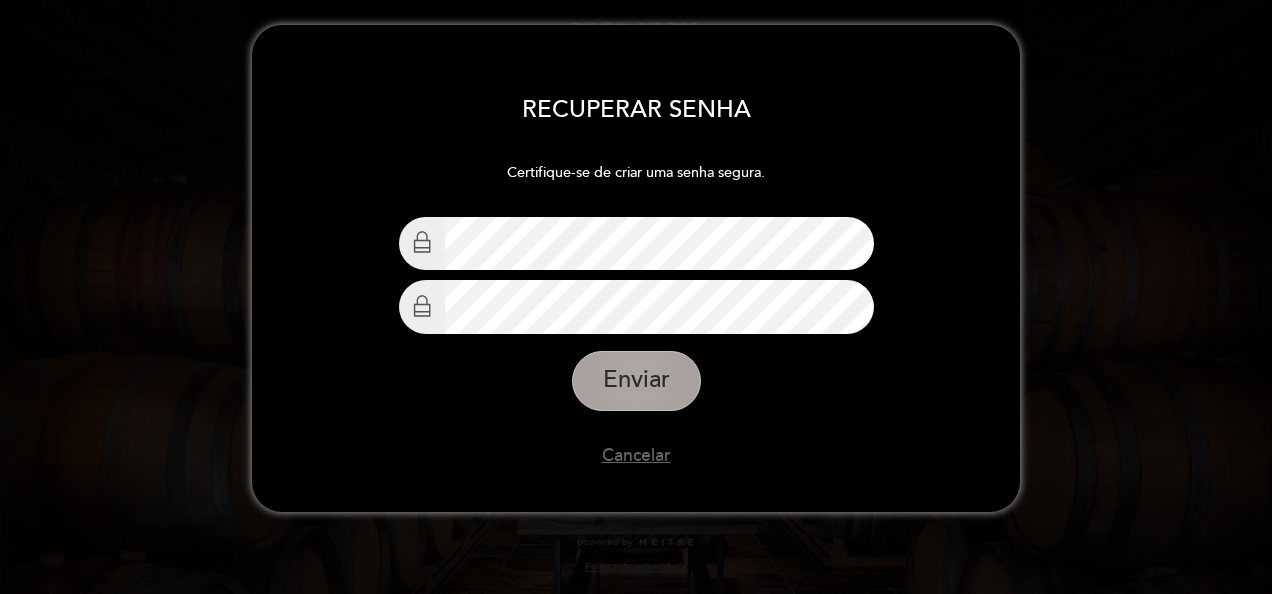 click on "Enviar" at bounding box center (636, 381) 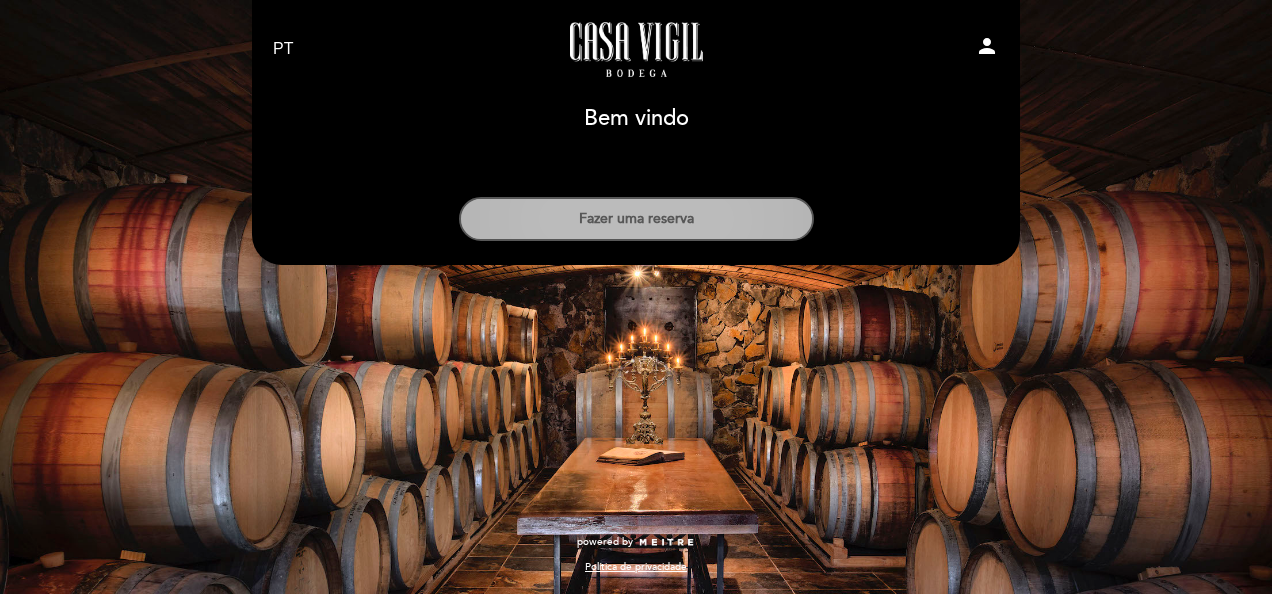 click on "Fazer uma reserva" at bounding box center (636, 219) 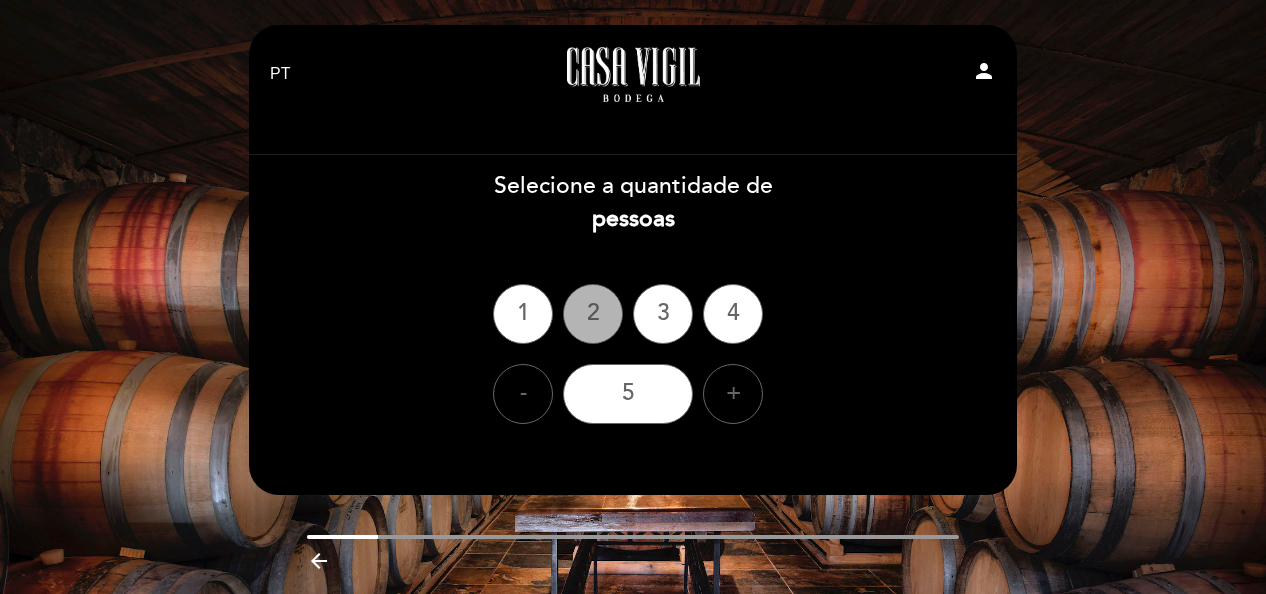 click on "2" at bounding box center (593, 314) 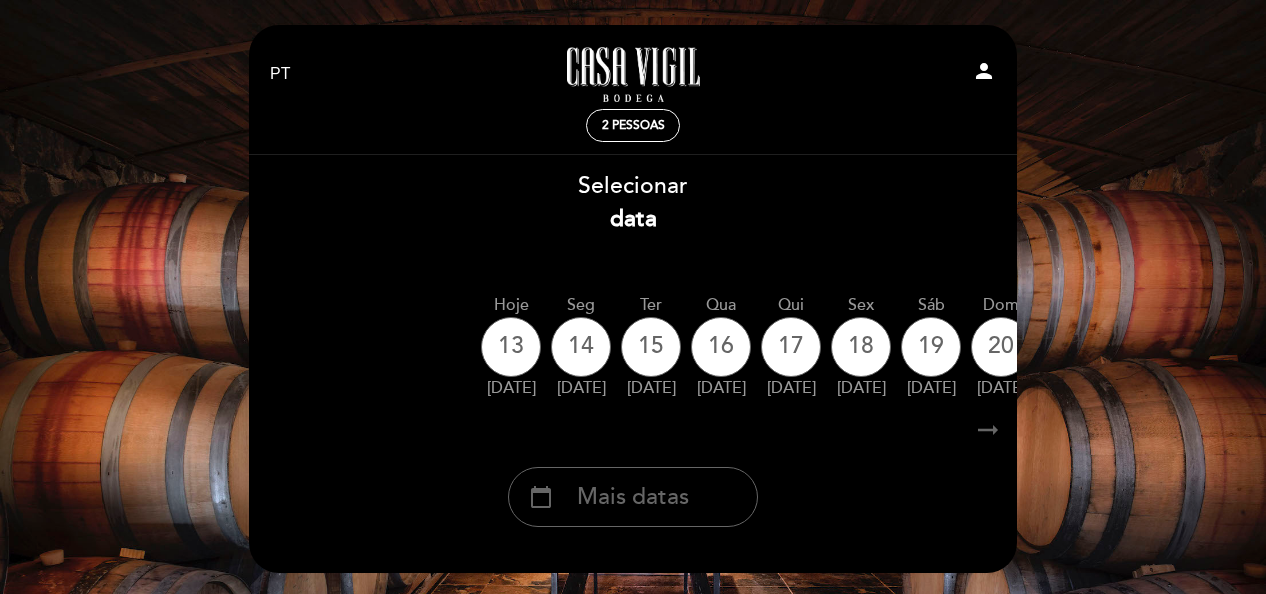 click on "Mais datas" at bounding box center (633, 497) 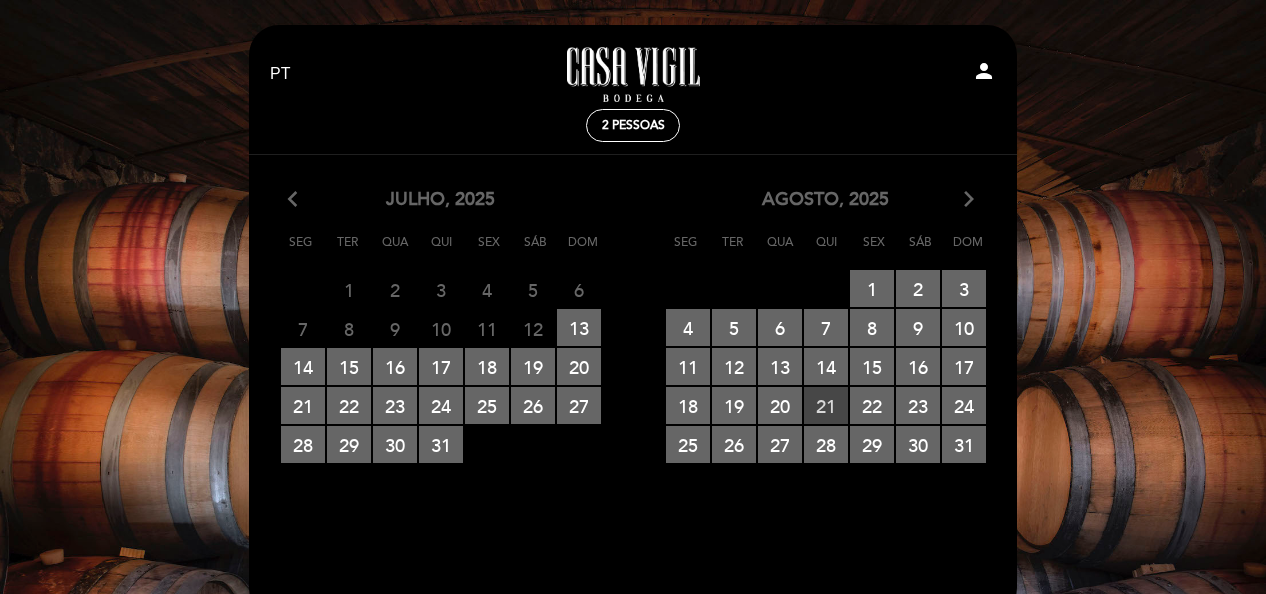 click on "21
RESERVAS DISPONÍVEIS" at bounding box center (826, 405) 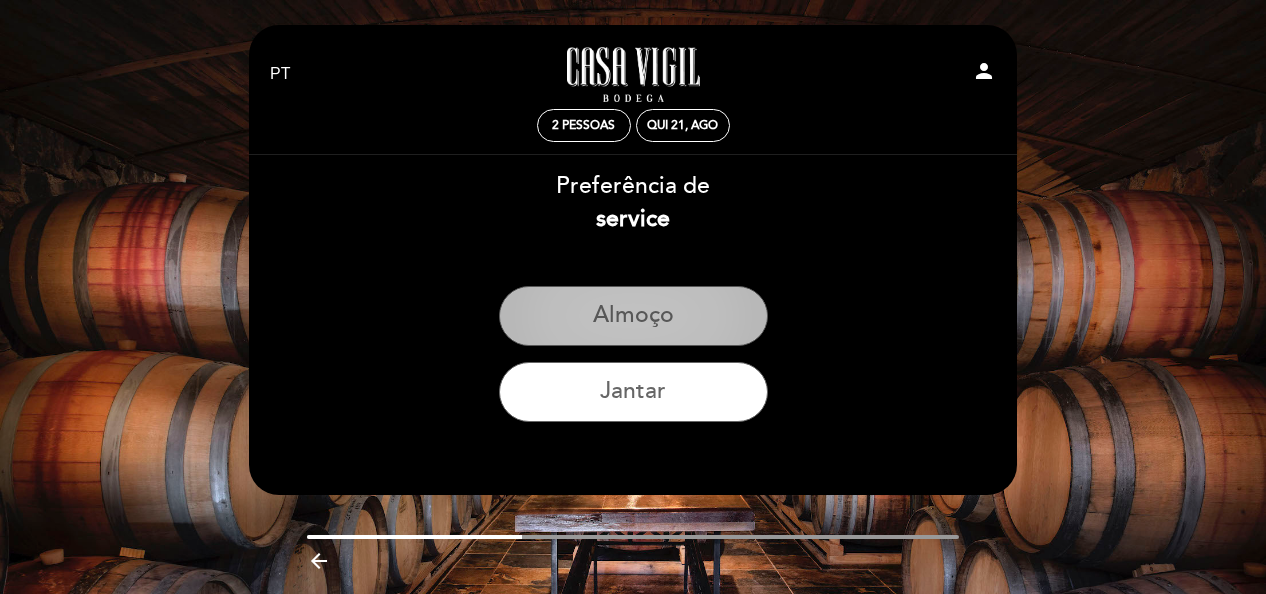 click on "Almoço" at bounding box center (633, 316) 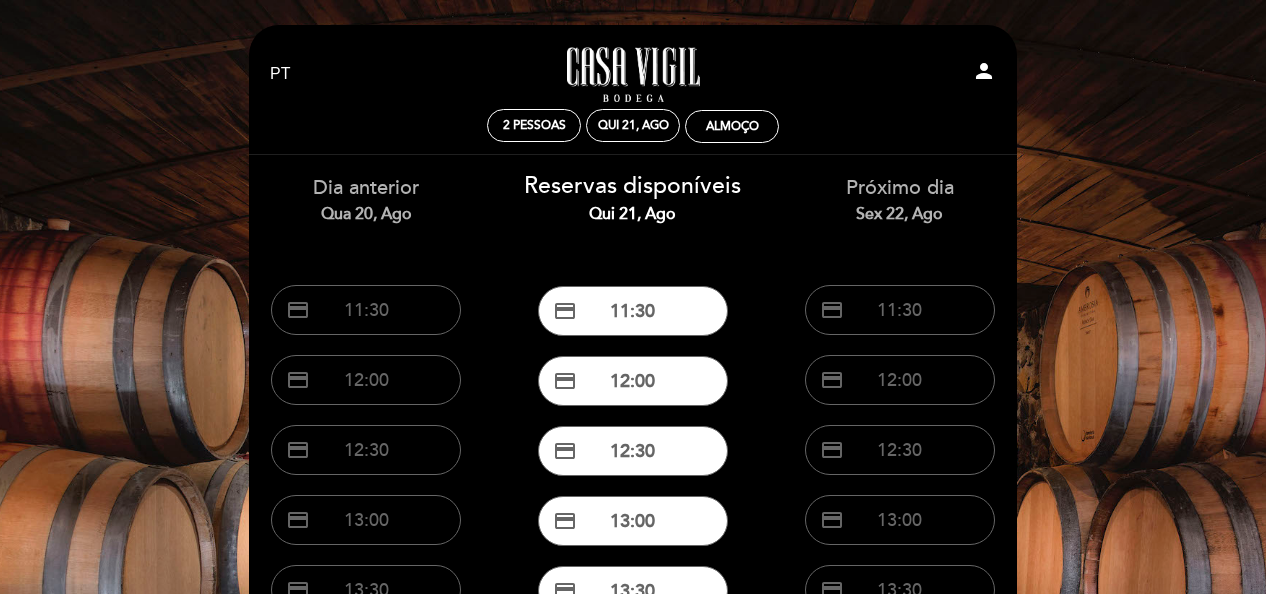scroll, scrollTop: 100, scrollLeft: 0, axis: vertical 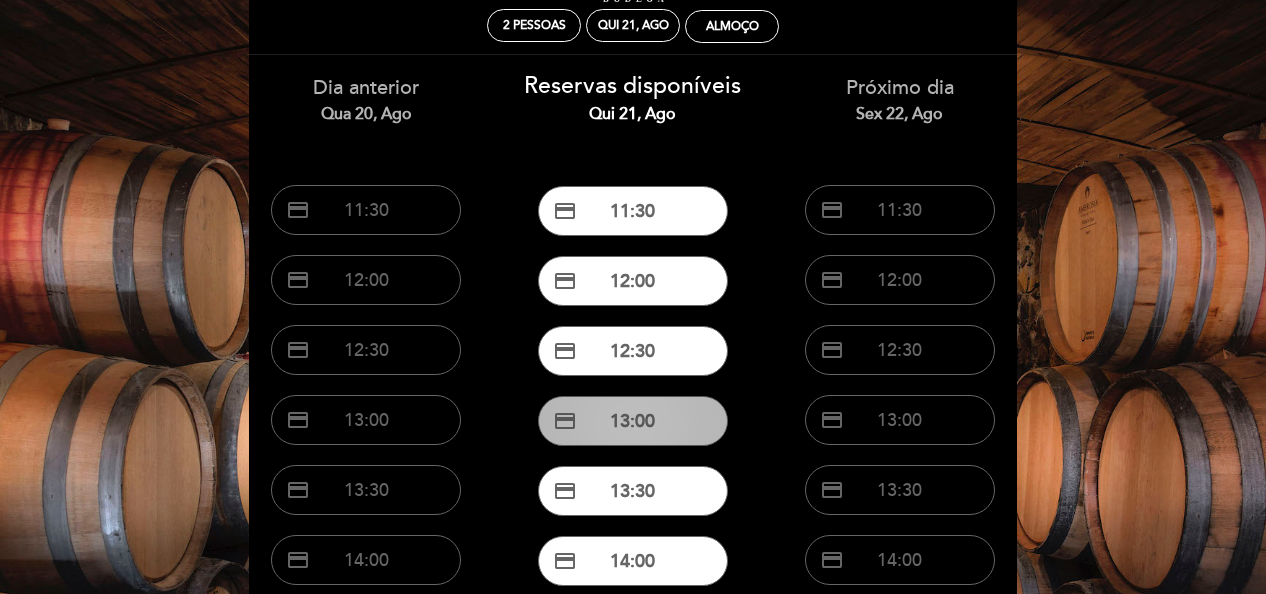 click on "credit_card
13:00" at bounding box center (633, 421) 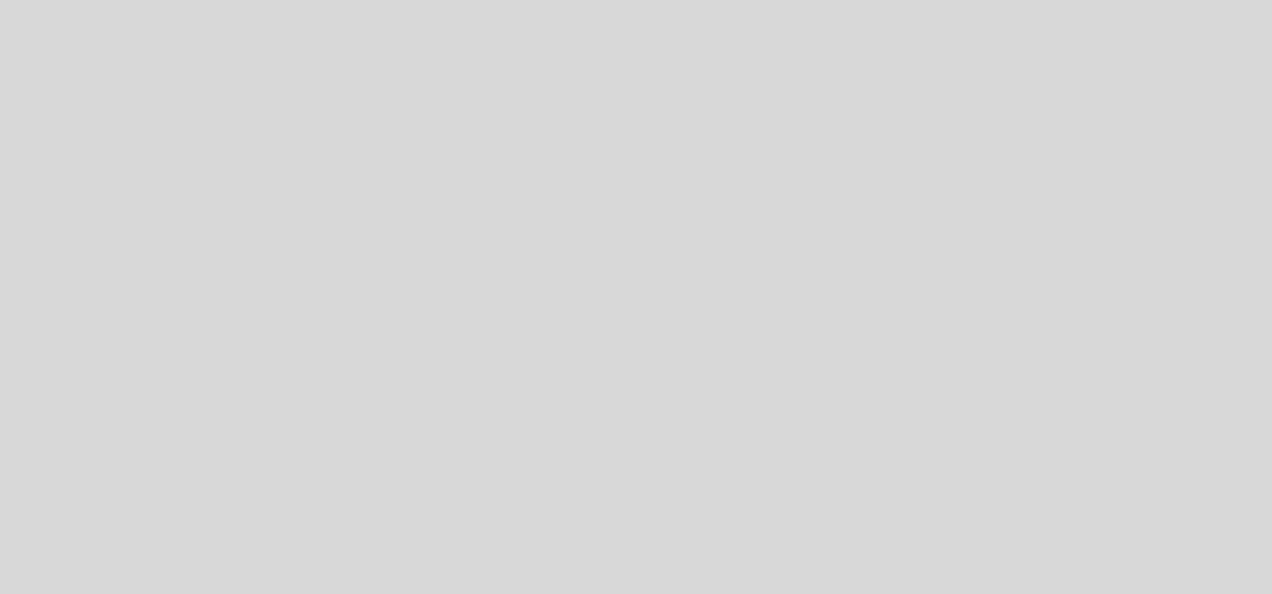 scroll, scrollTop: 0, scrollLeft: 0, axis: both 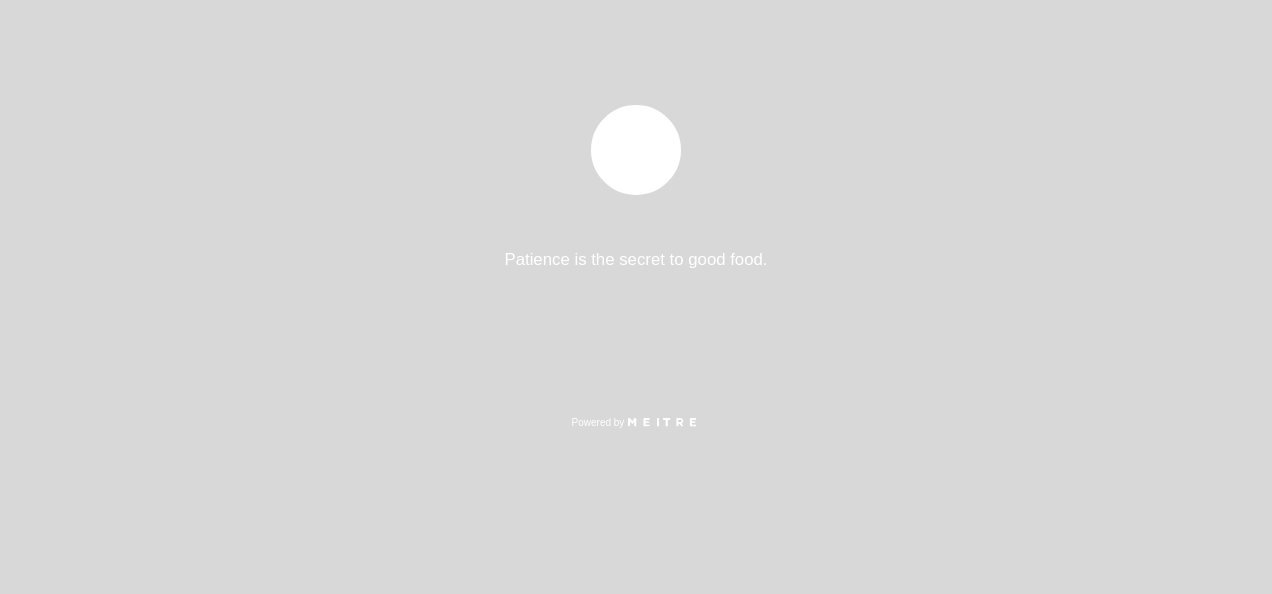 select on "pt" 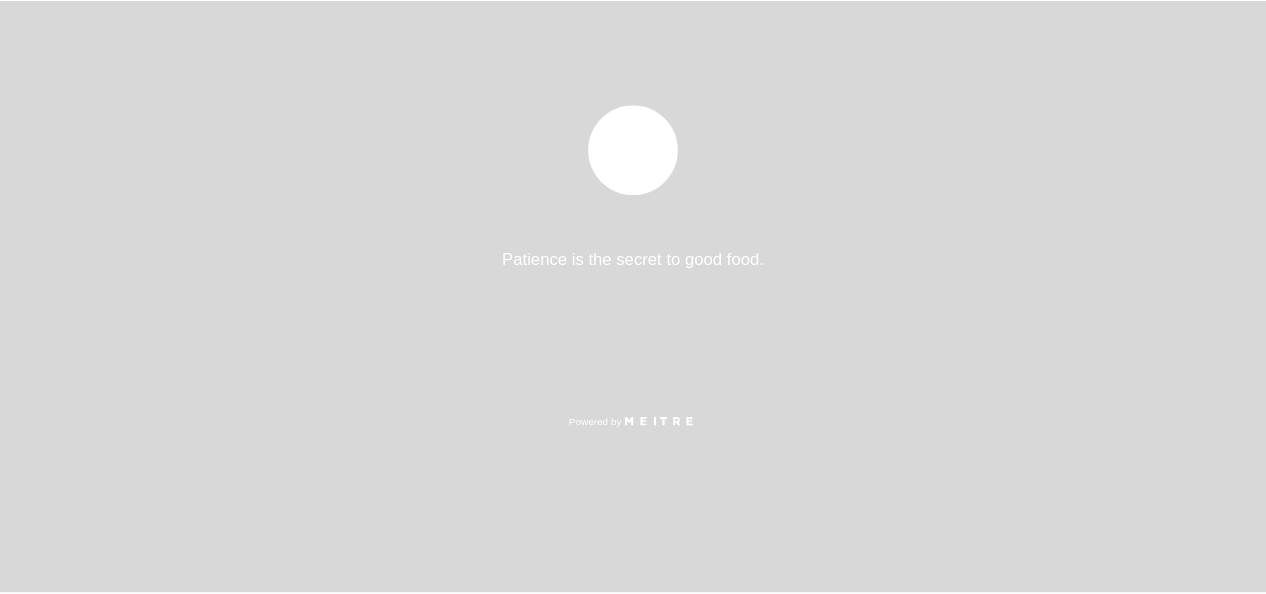 scroll, scrollTop: 0, scrollLeft: 0, axis: both 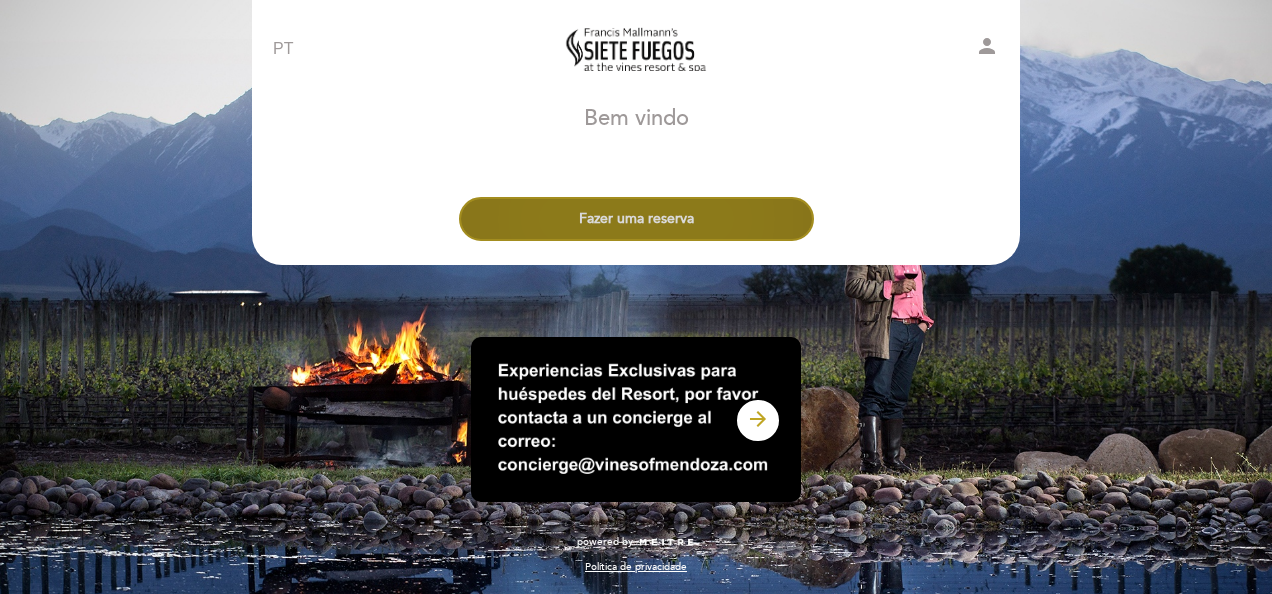 click on "Fazer uma reserva" at bounding box center [636, 219] 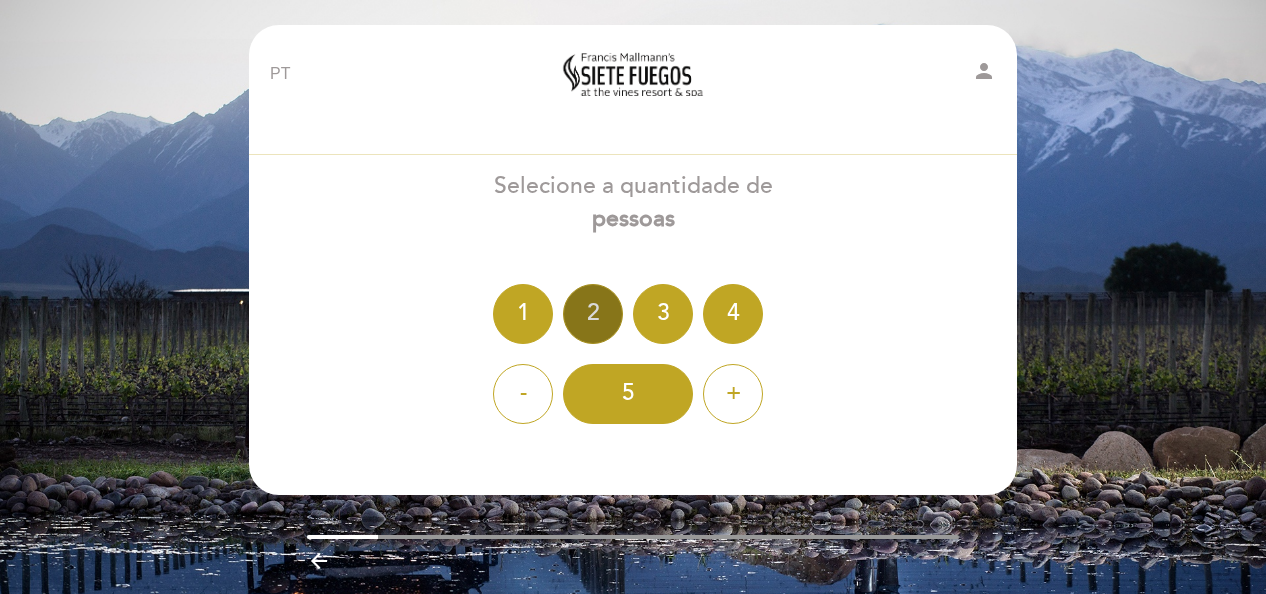 click on "2" at bounding box center [593, 314] 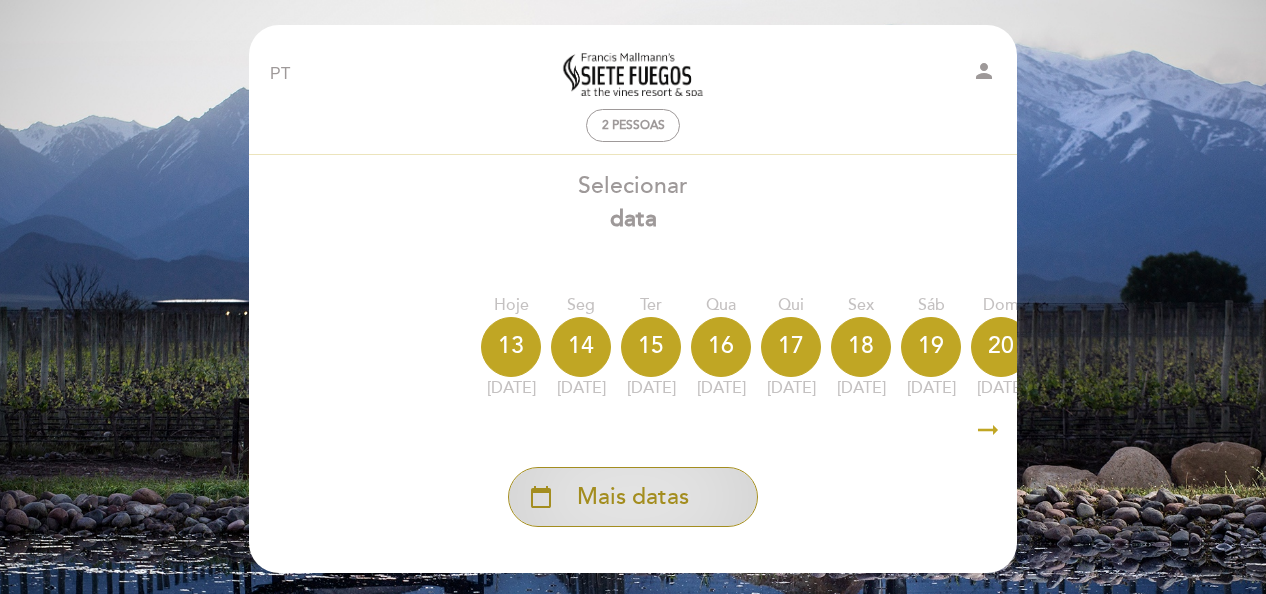 click on "Mais datas" at bounding box center [633, 497] 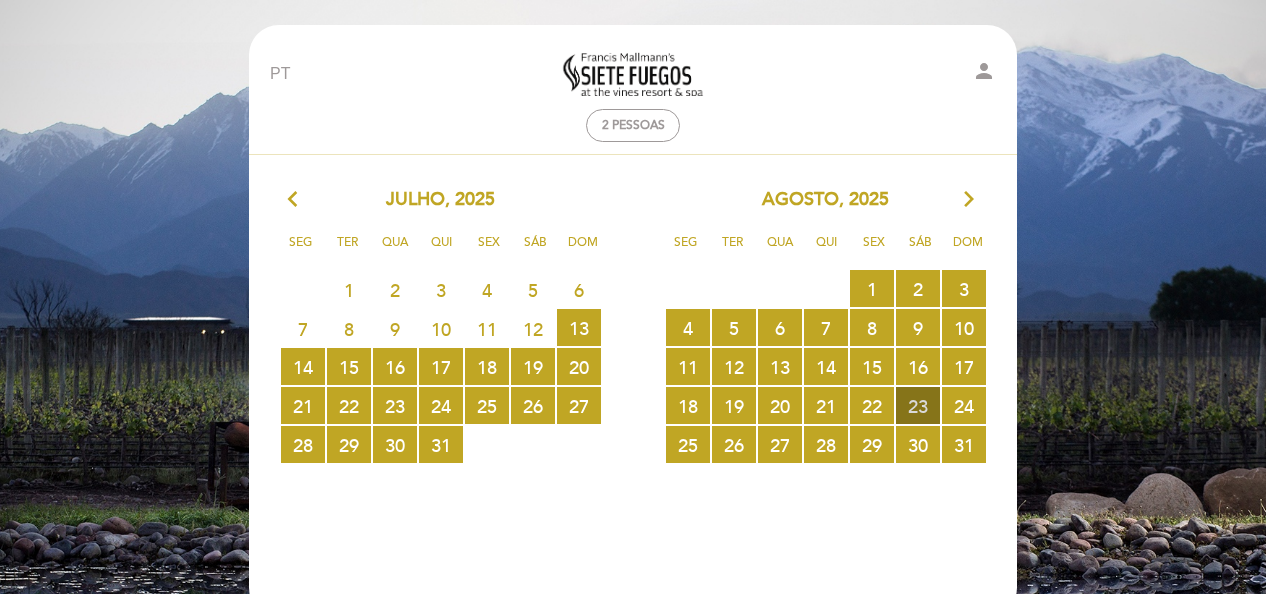 click on "23
RESERVAS DISPONÍVEIS" at bounding box center [918, 405] 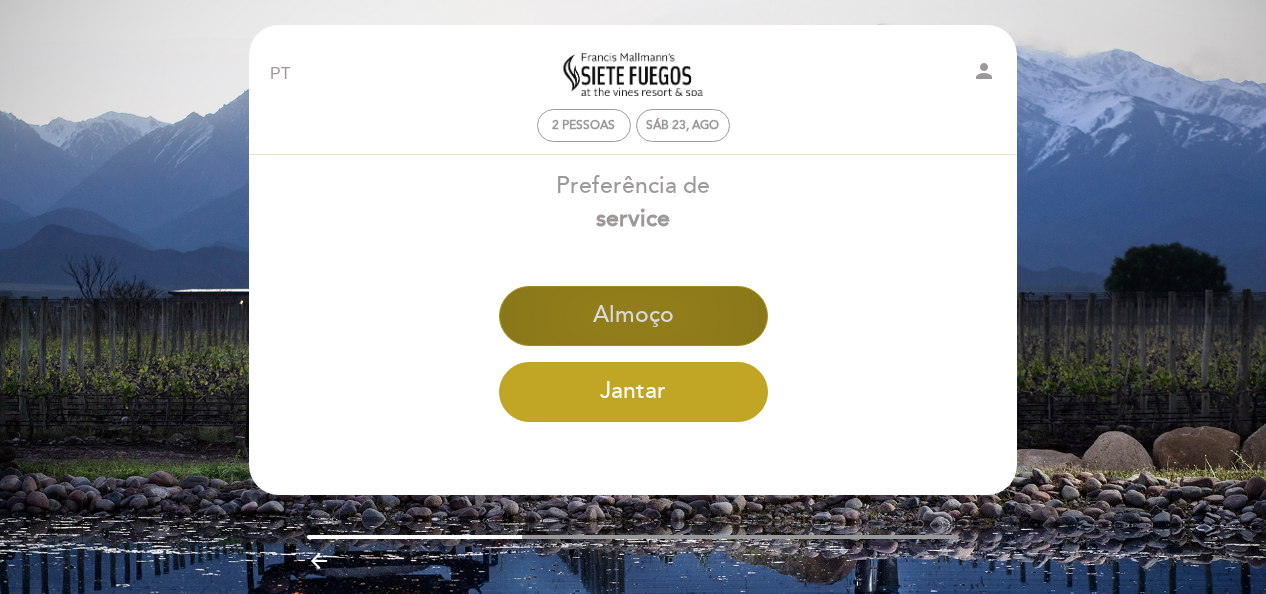 click on "Almoço" at bounding box center (633, 316) 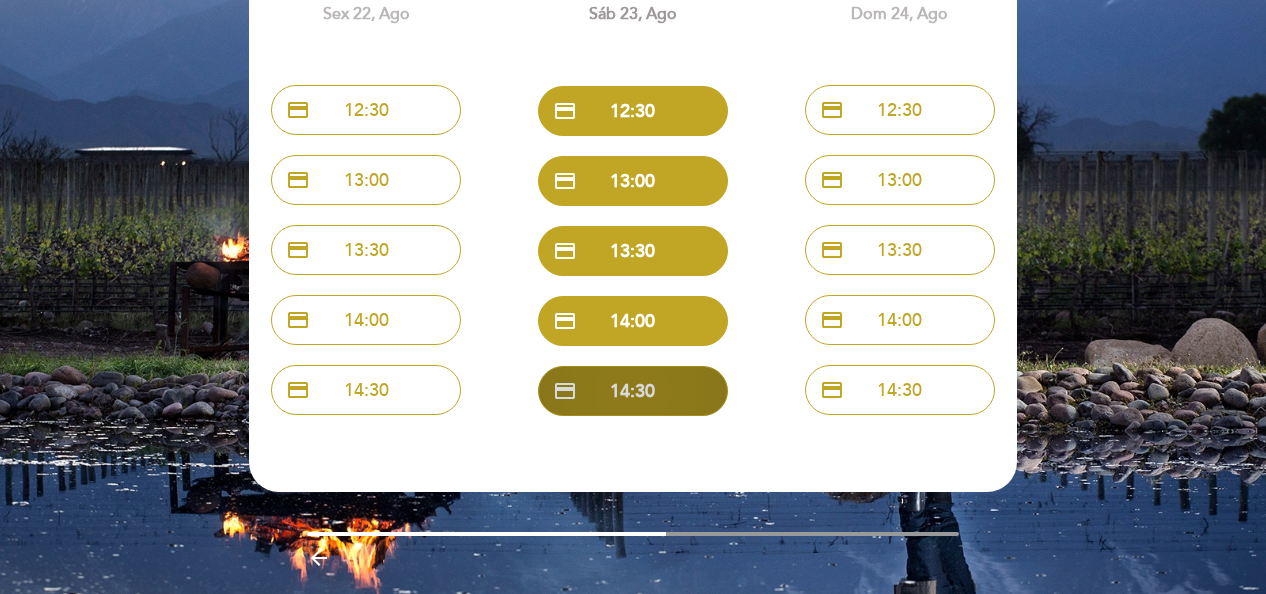 scroll, scrollTop: 100, scrollLeft: 0, axis: vertical 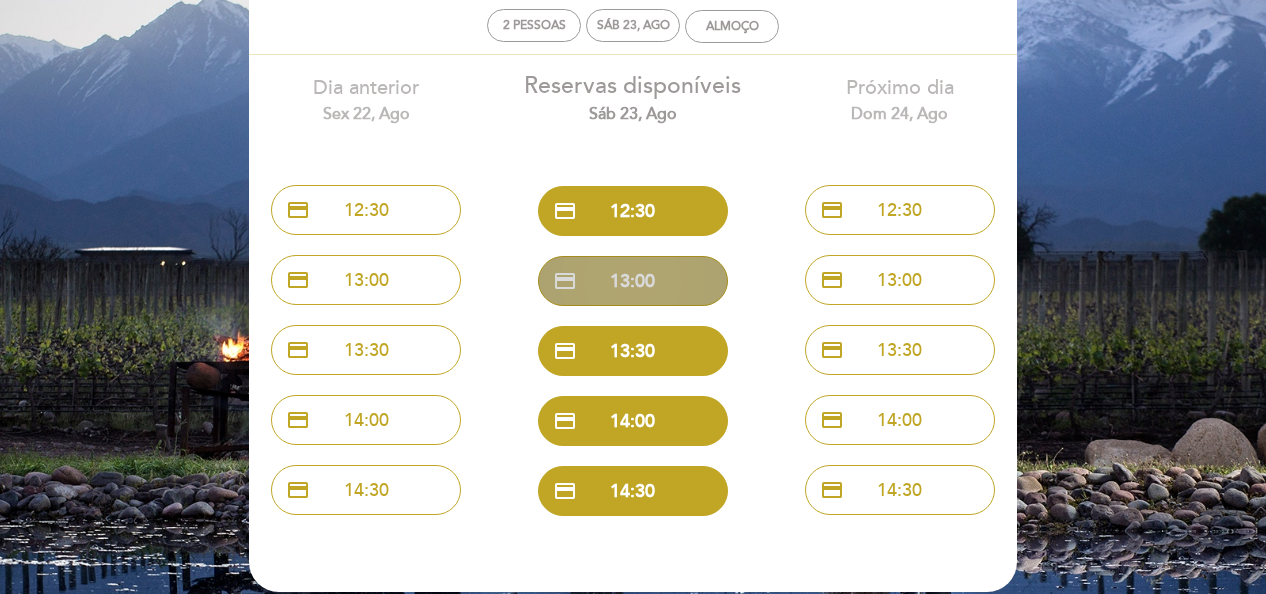 click on "credit_card
13:00" at bounding box center [633, 281] 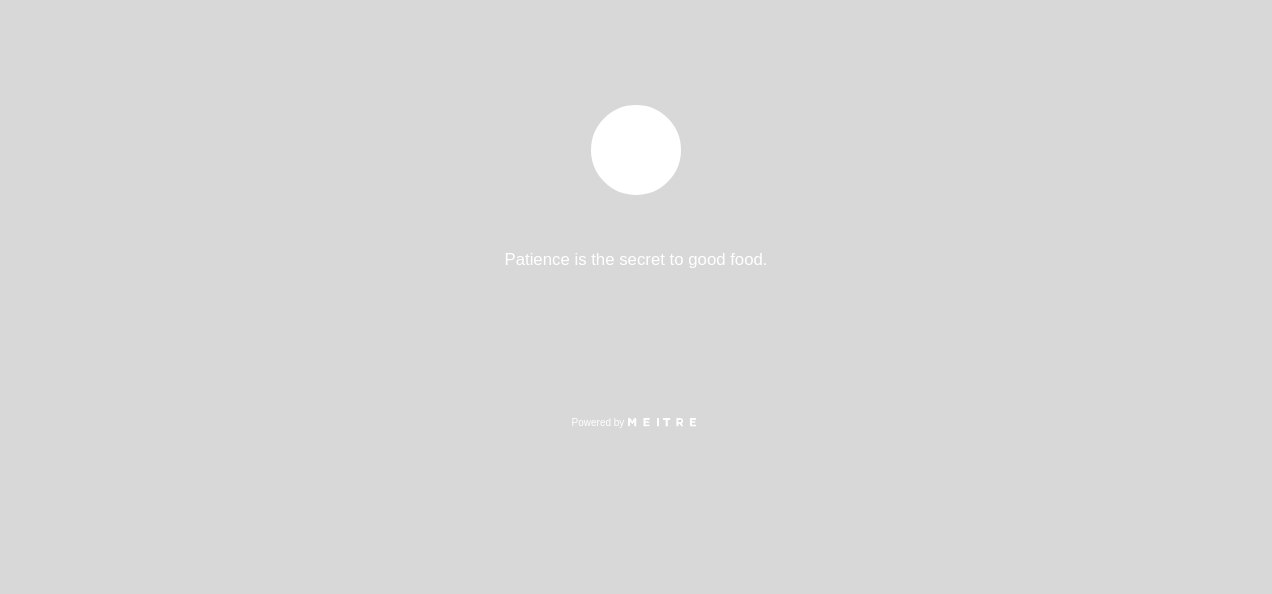 select on "pt" 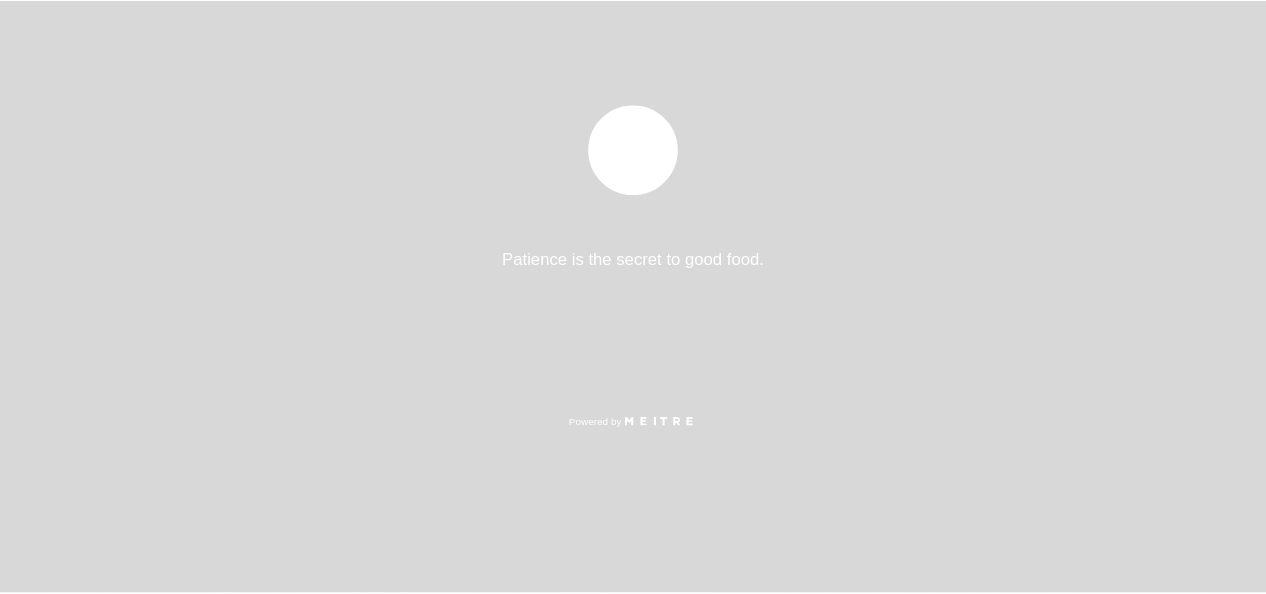 scroll, scrollTop: 0, scrollLeft: 0, axis: both 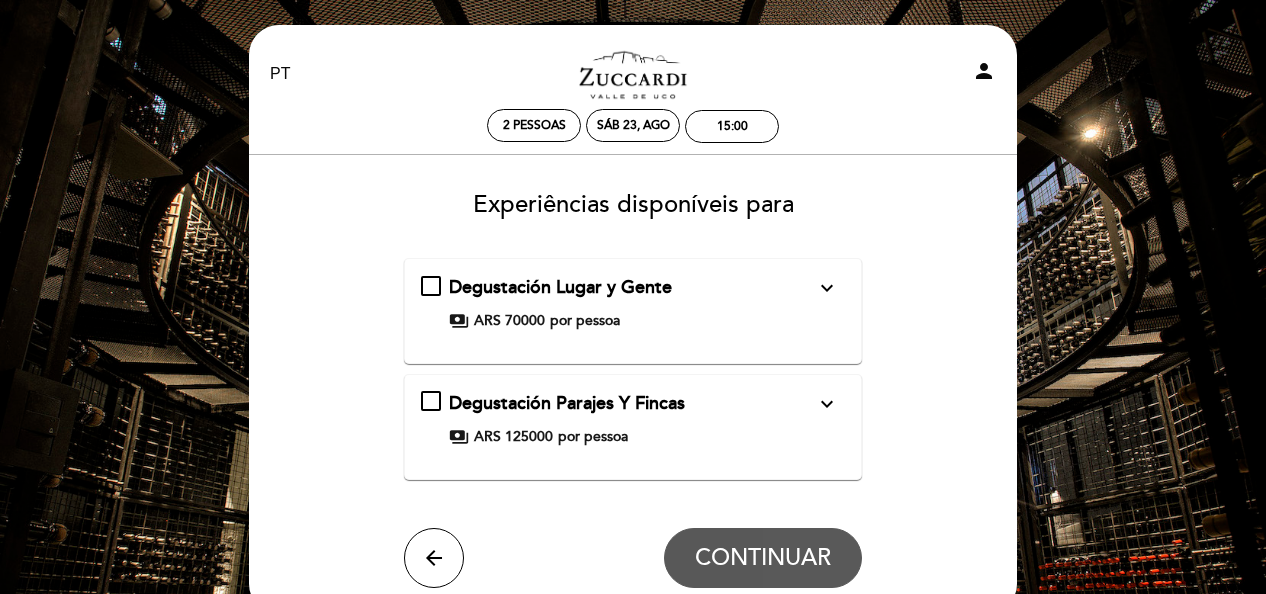 click on "expand_more" at bounding box center [827, 288] 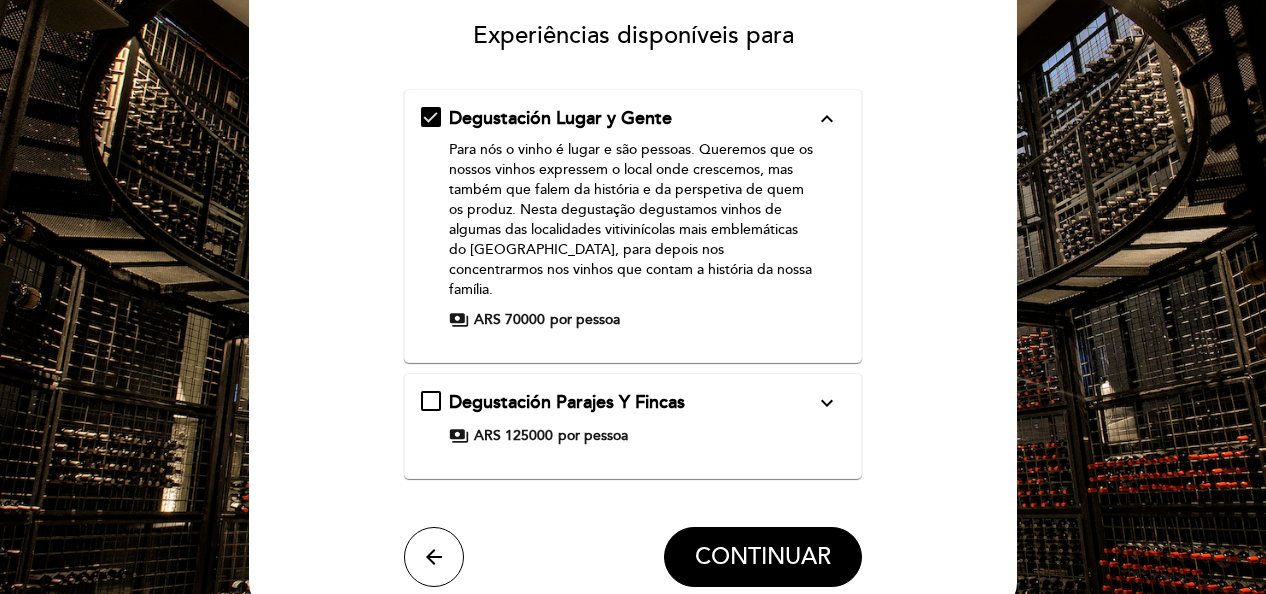 scroll, scrollTop: 200, scrollLeft: 0, axis: vertical 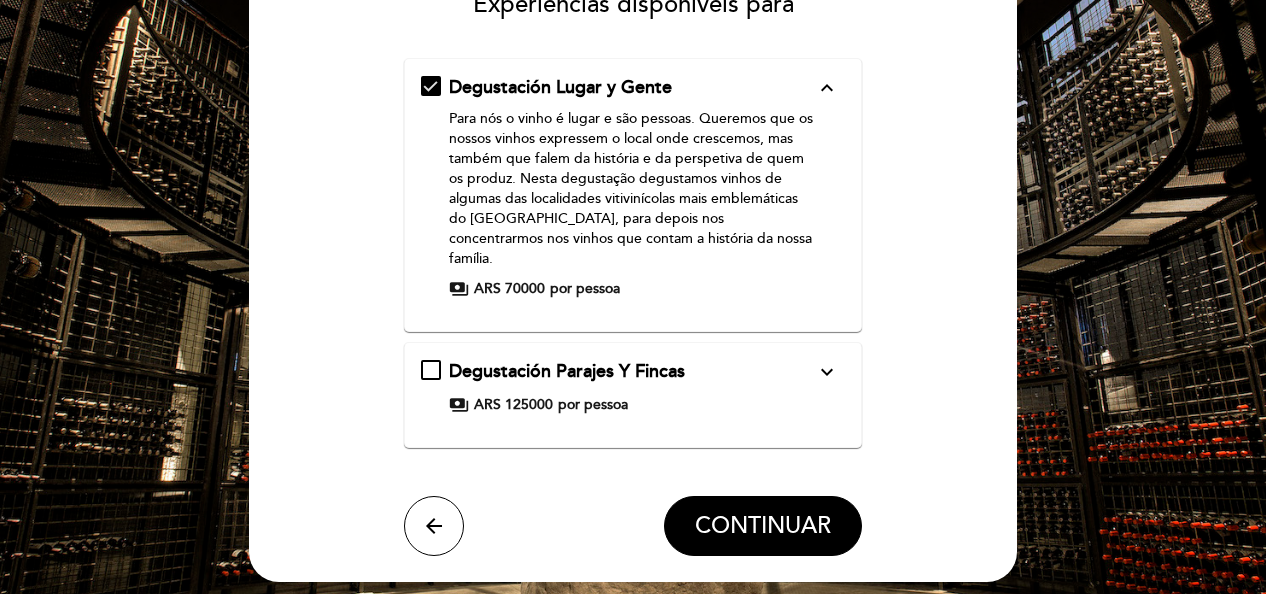 click on "expand_more" at bounding box center [827, 372] 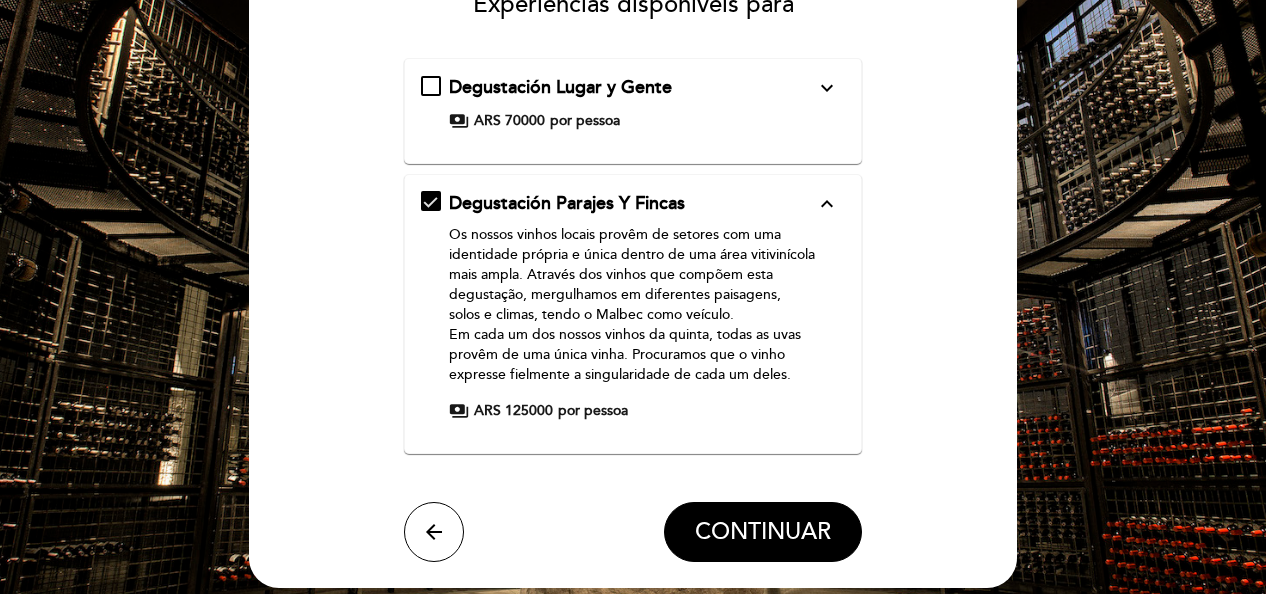click on "expand_less" at bounding box center (827, 204) 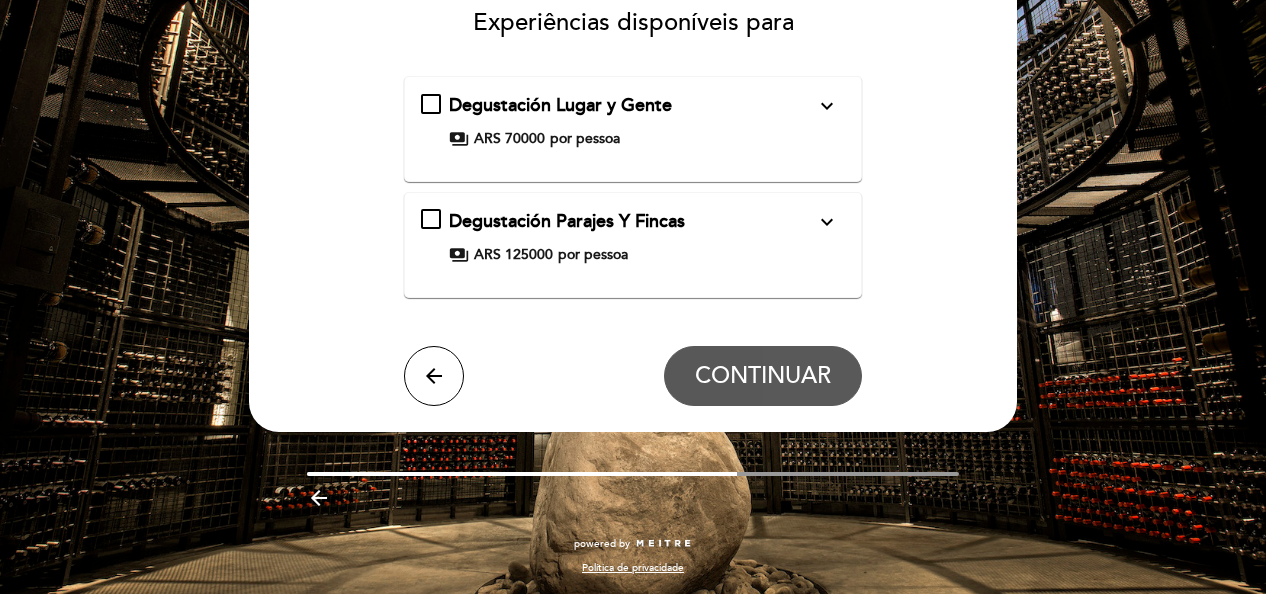 click on "Degustación Lugar y Gente
expand_more
Para nós o vinho é lugar e são pessoas. Queremos que os nossos vinhos expressem o local onde crescemos, mas também que falem da história e da perspetiva de quem os produz.
Nesta degustação degustamos vinhos de algumas das localidades vitivinícolas mais emblemáticas do Vale do Uco, para depois nos concentrarmos nos vinhos que contam a história da nossa família.
payments
ARS 70000
por pessoa" at bounding box center [633, 129] 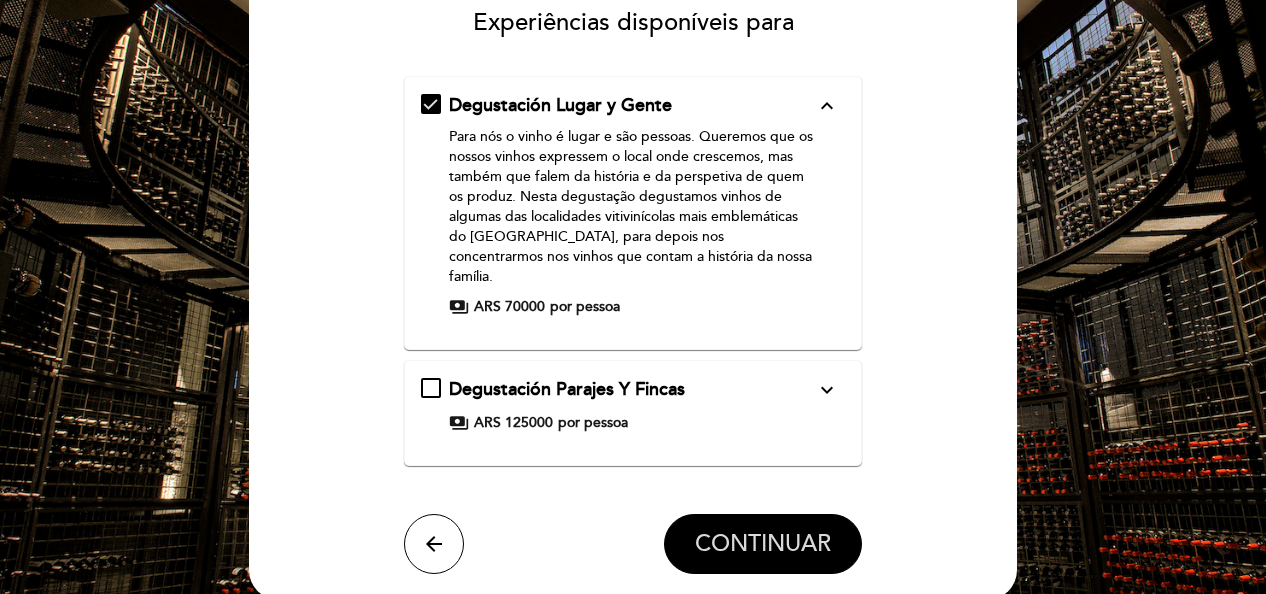 click on "CONTINUAR" at bounding box center (763, 544) 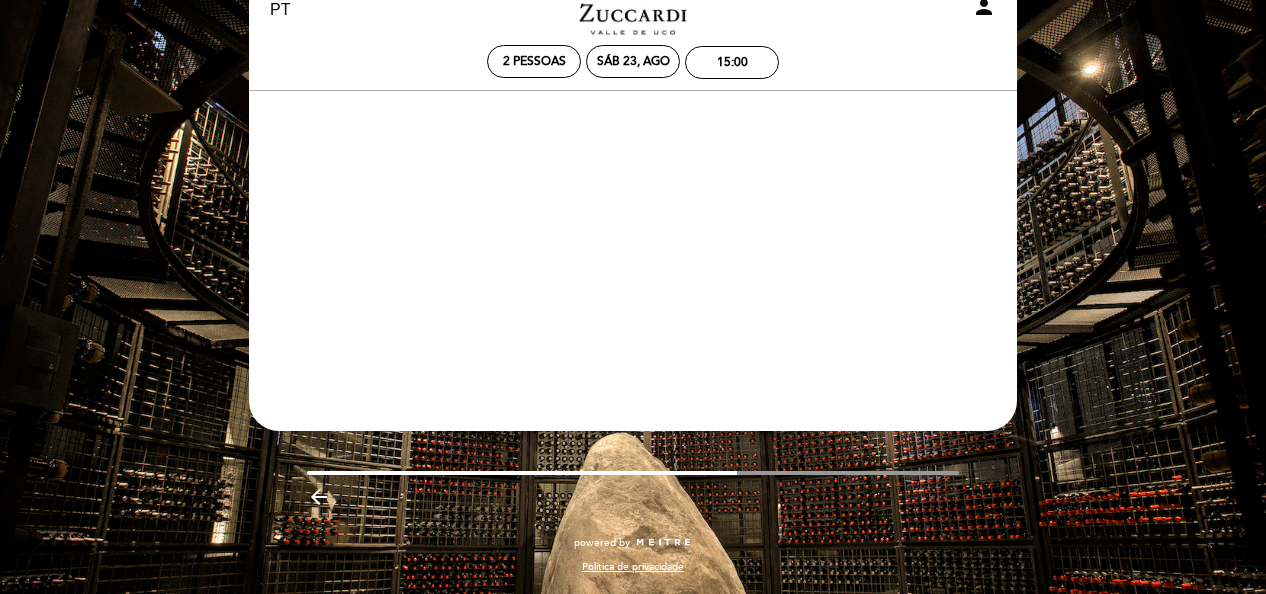 scroll, scrollTop: 64, scrollLeft: 0, axis: vertical 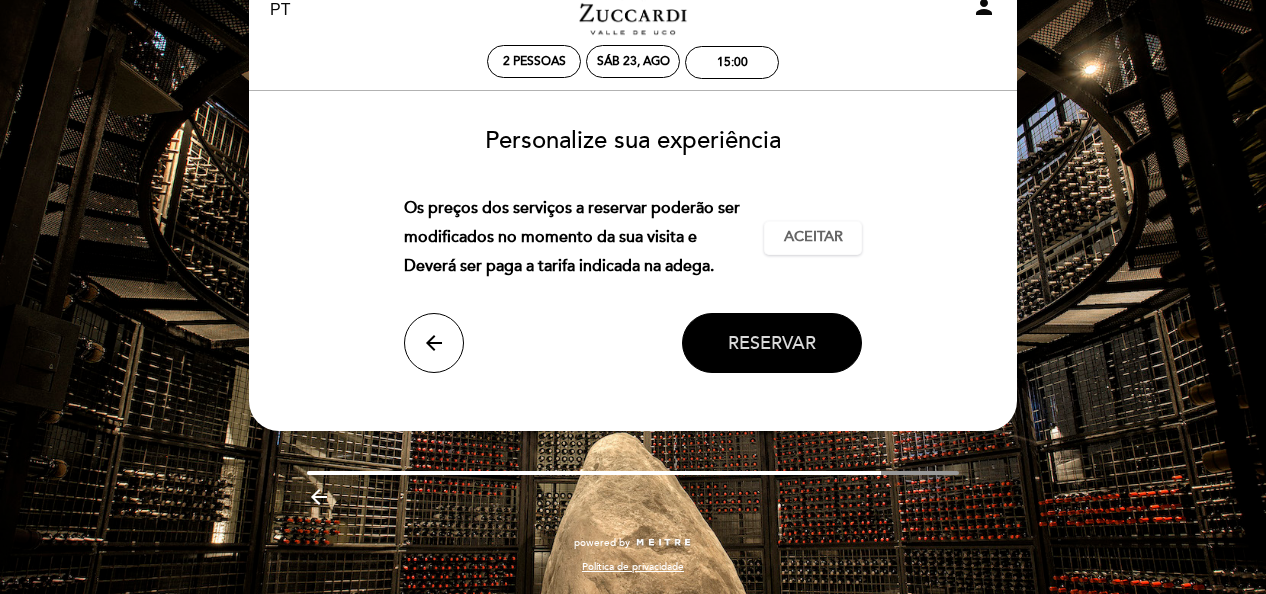 click on "Reservar" at bounding box center (772, 343) 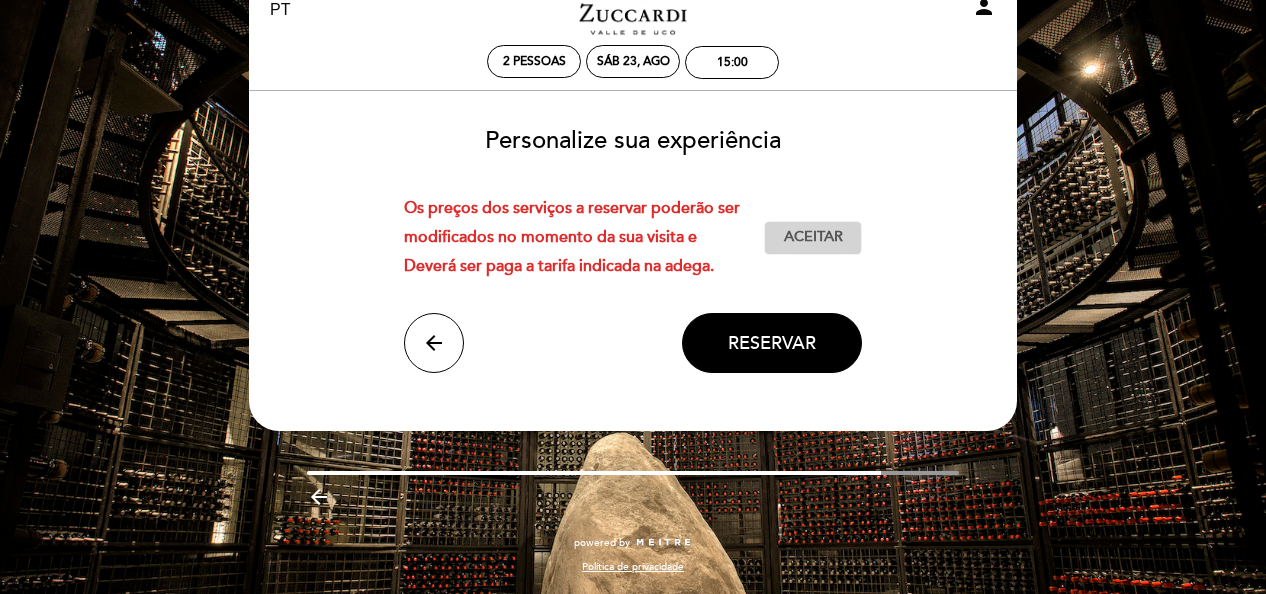 click on "Aceitar" at bounding box center (813, 237) 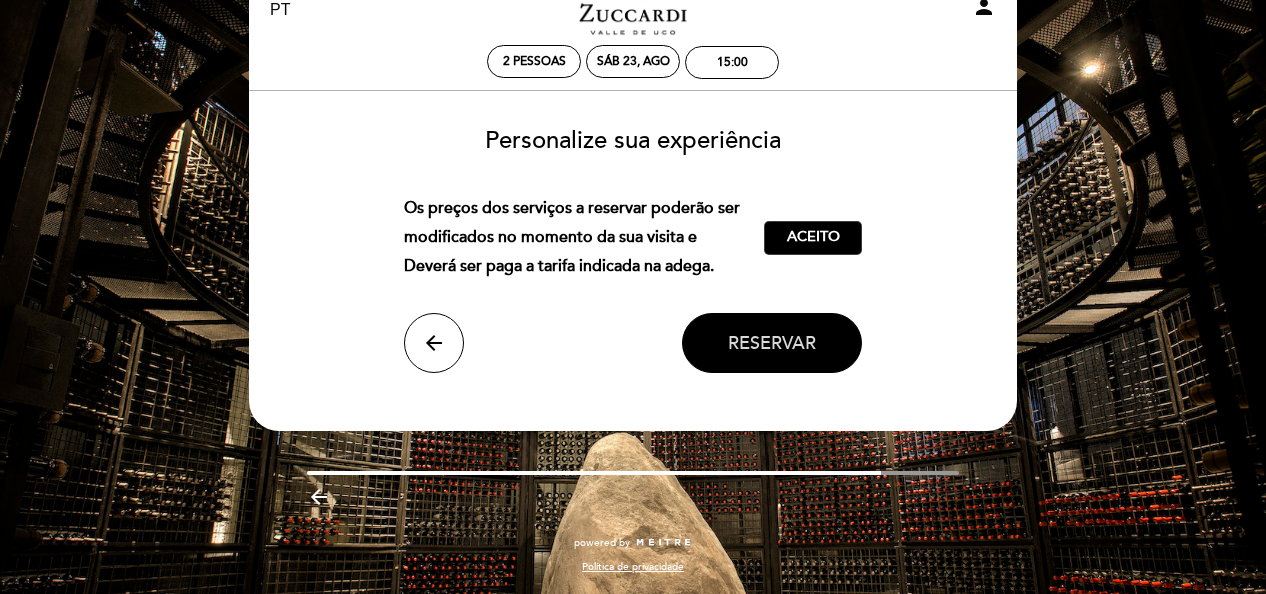 click on "Reservar" at bounding box center (772, 343) 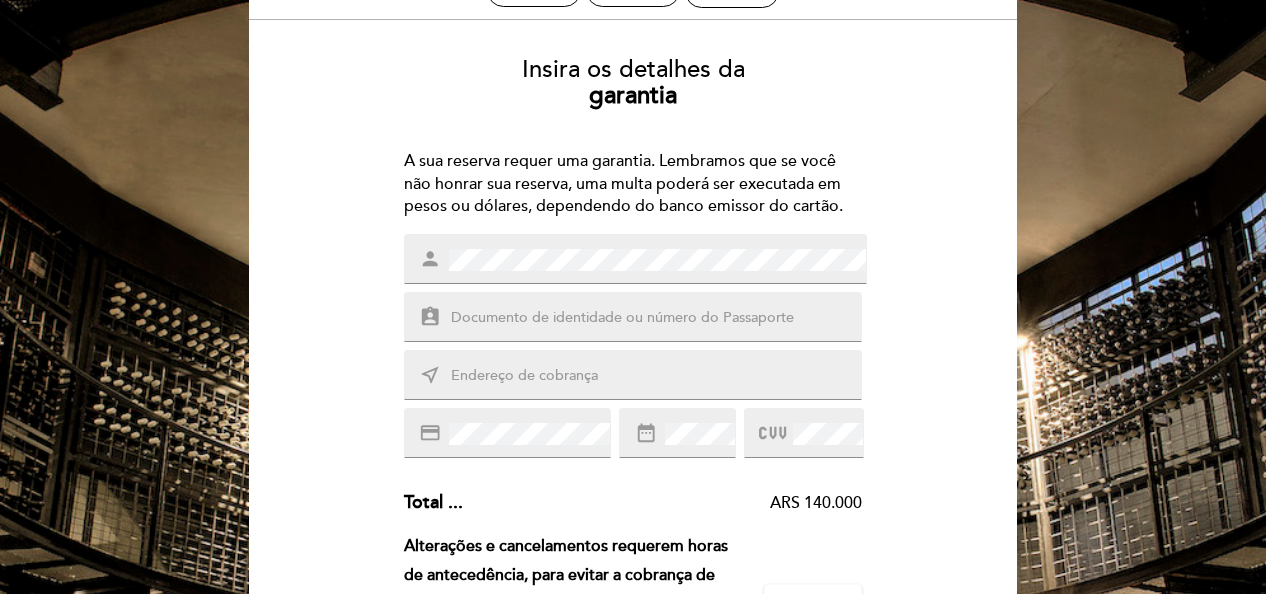 scroll, scrollTop: 200, scrollLeft: 0, axis: vertical 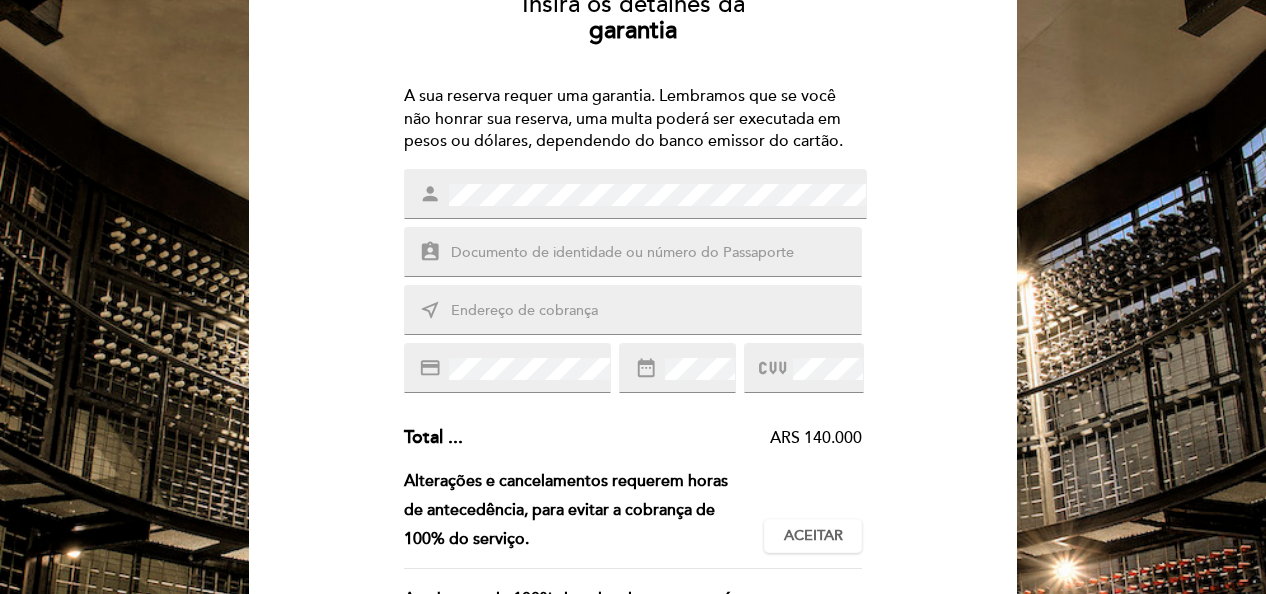 click at bounding box center [657, 253] 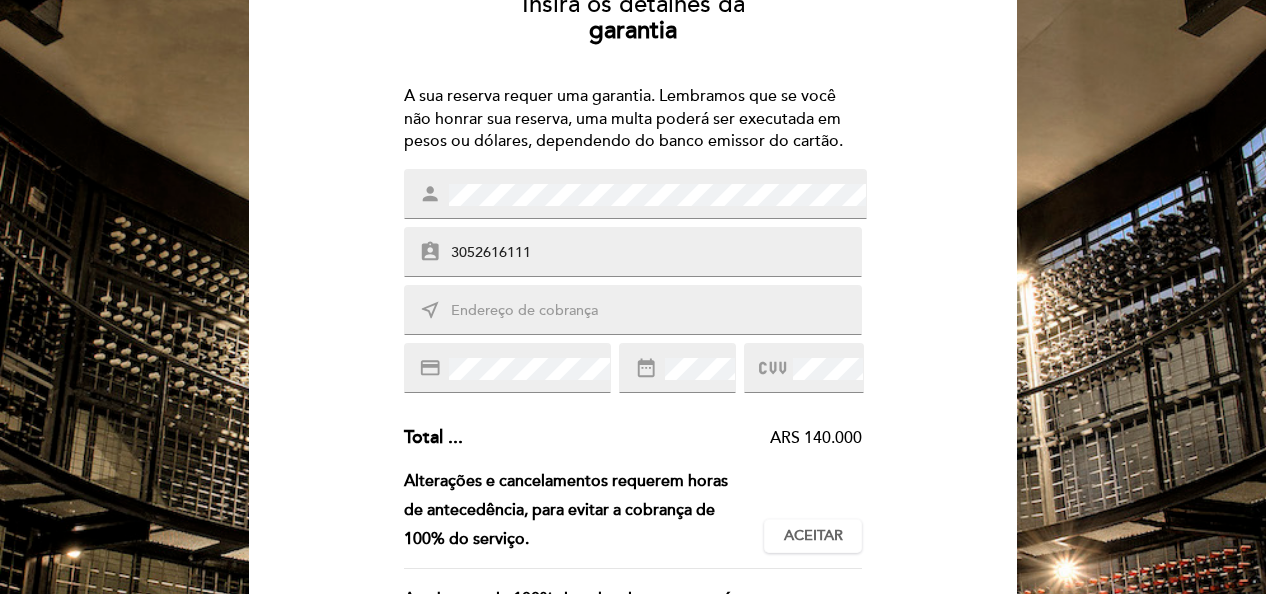 type on "3052616111" 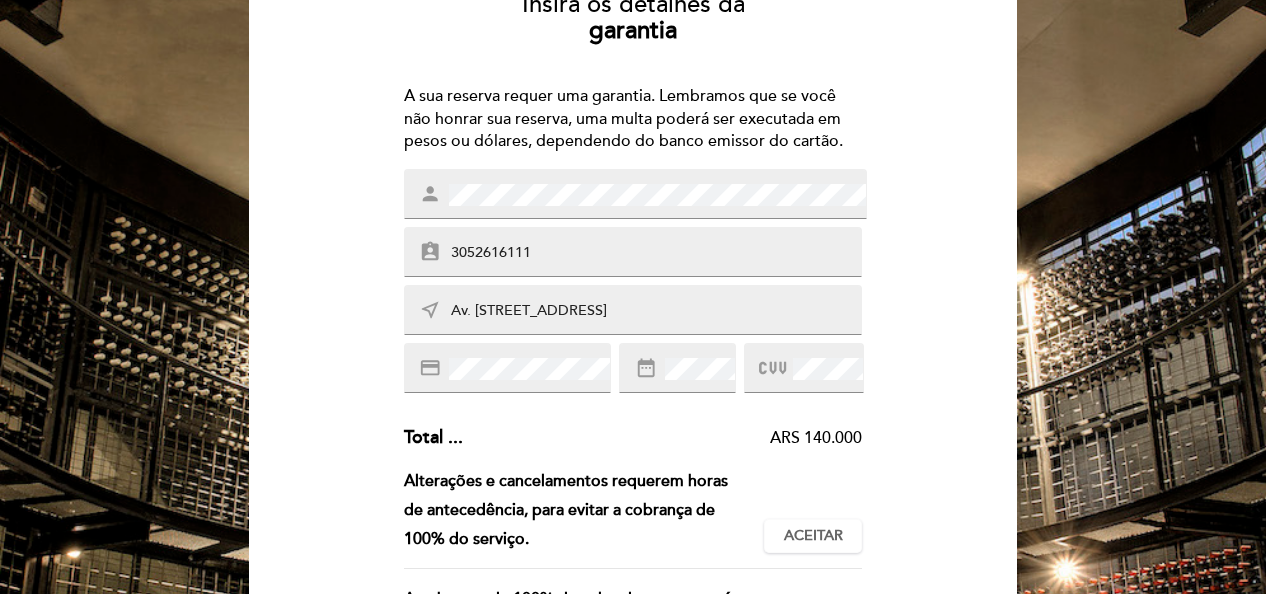 type on "Av. Jacutinga, 231/32, Sao Paulo" 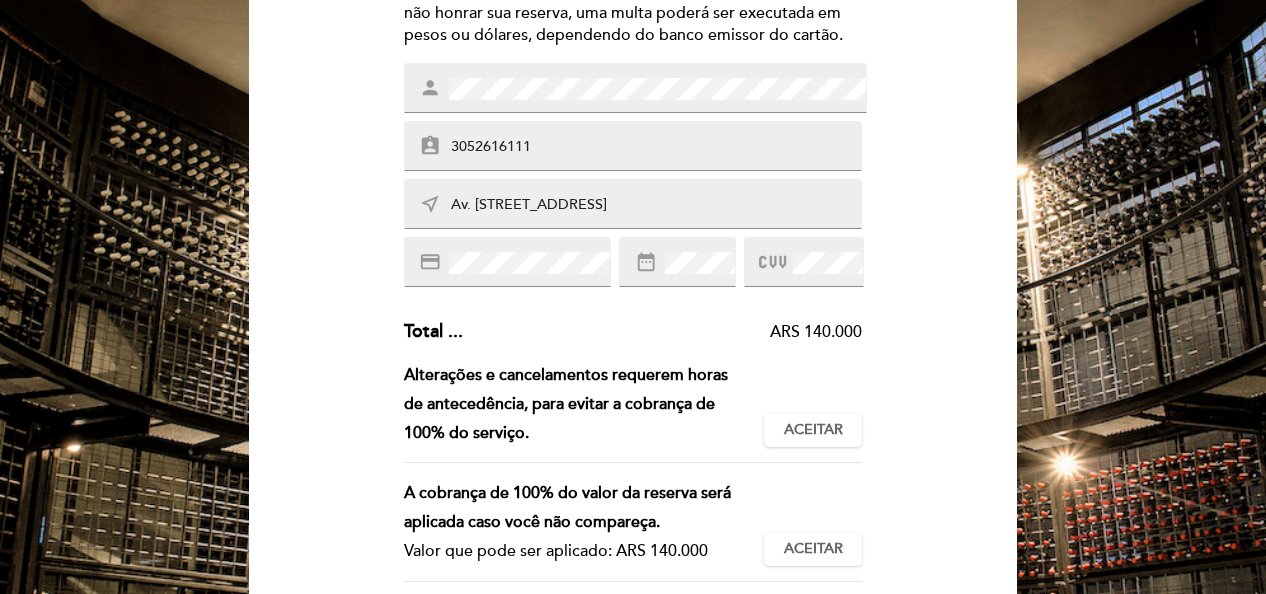 scroll, scrollTop: 400, scrollLeft: 0, axis: vertical 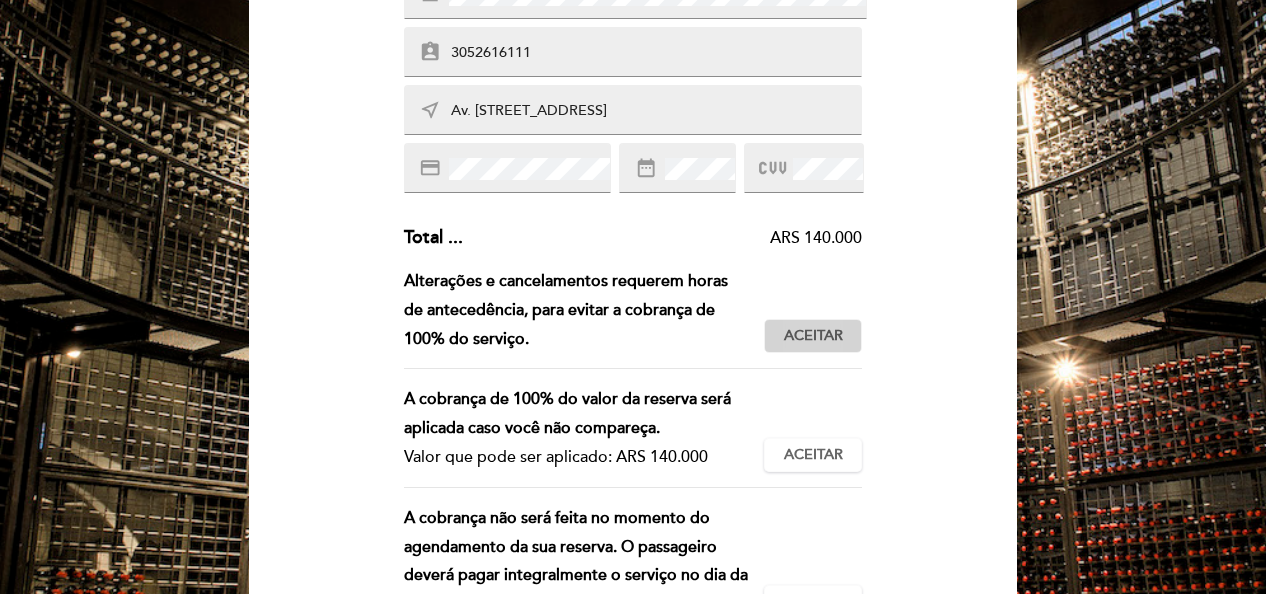 click on "Aceitar" at bounding box center [813, 336] 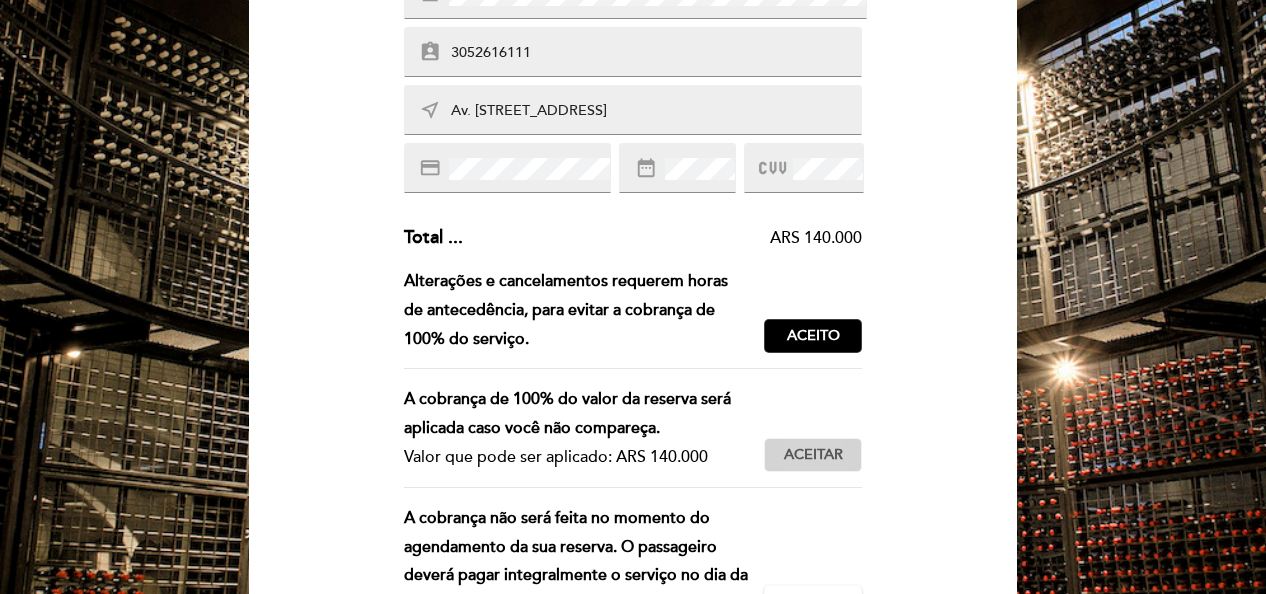 click on "Aceitar" at bounding box center [813, 455] 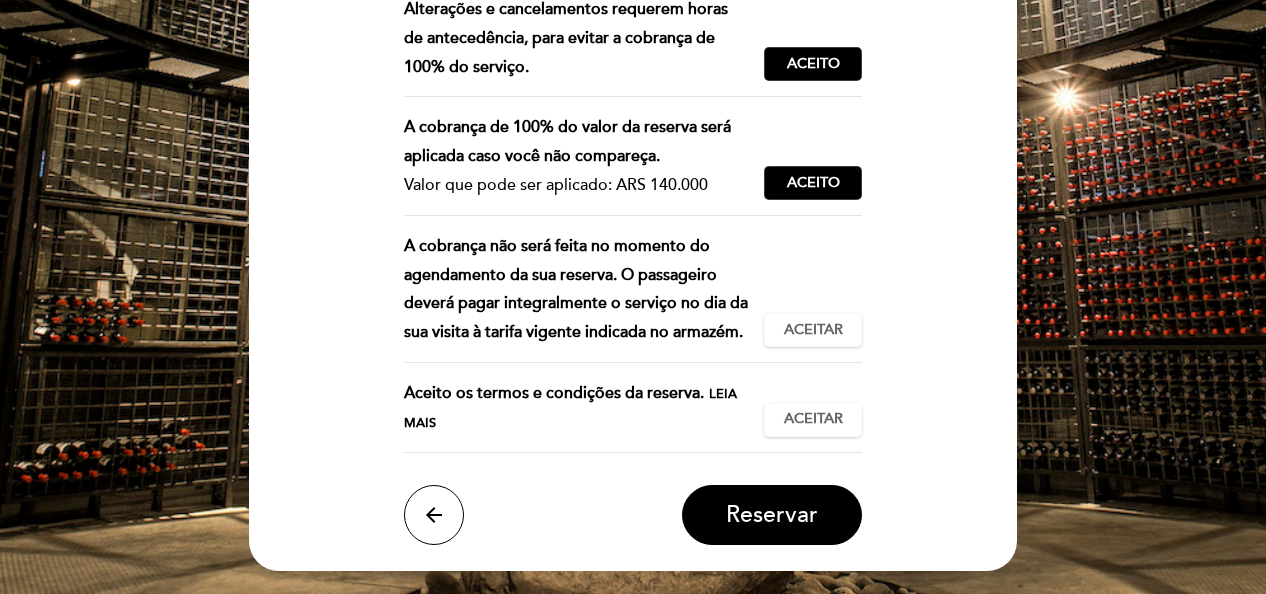 scroll, scrollTop: 700, scrollLeft: 0, axis: vertical 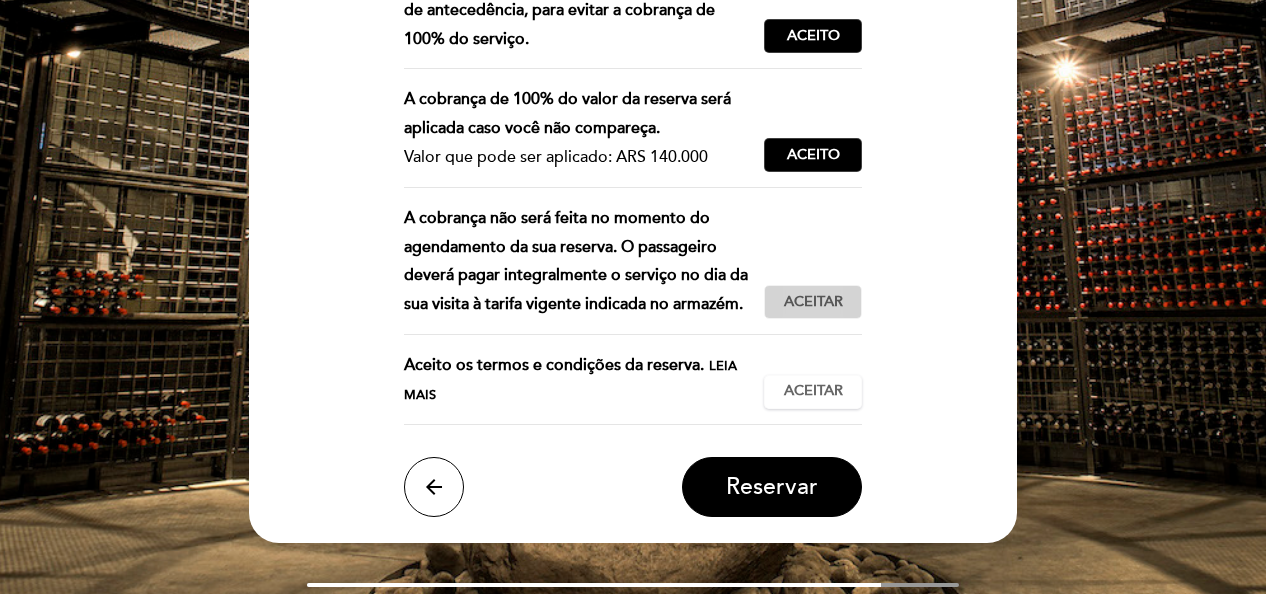 click on "Aceitar" at bounding box center (813, 302) 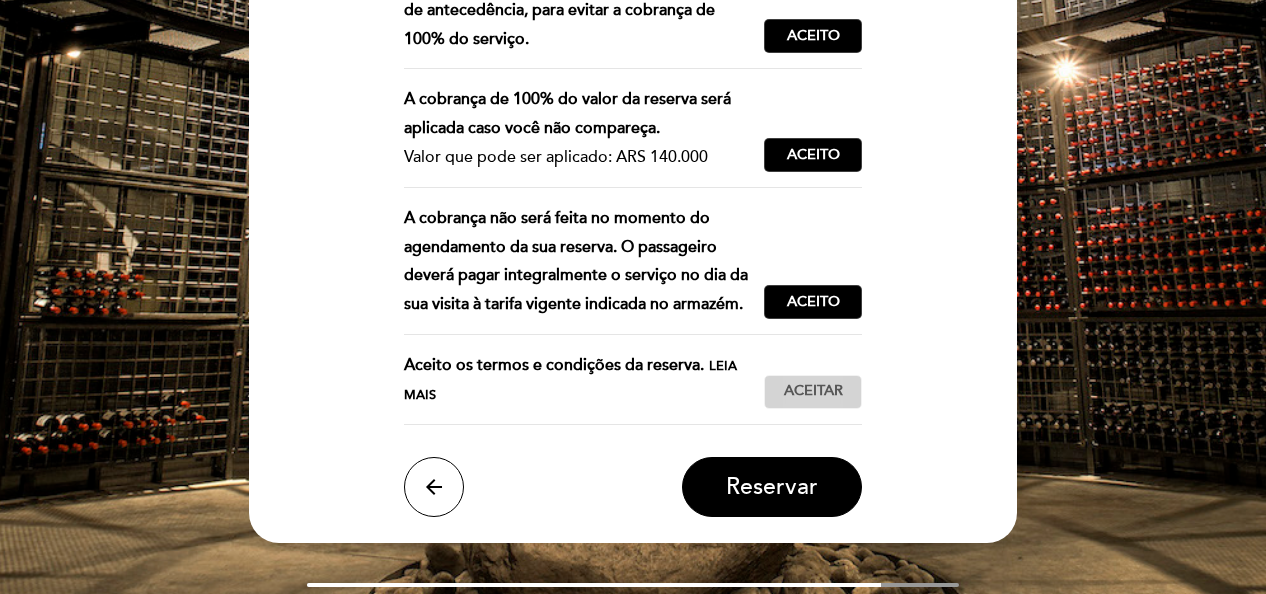 click on "Aceitar" at bounding box center [813, 391] 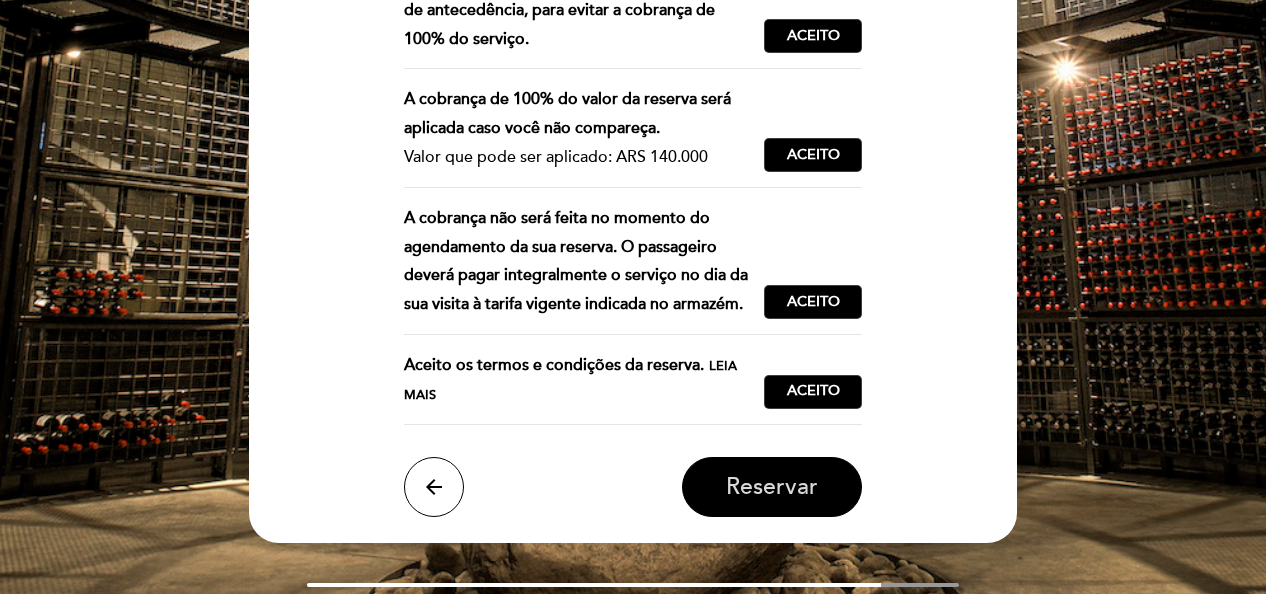 click on "Reservar" at bounding box center [772, 487] 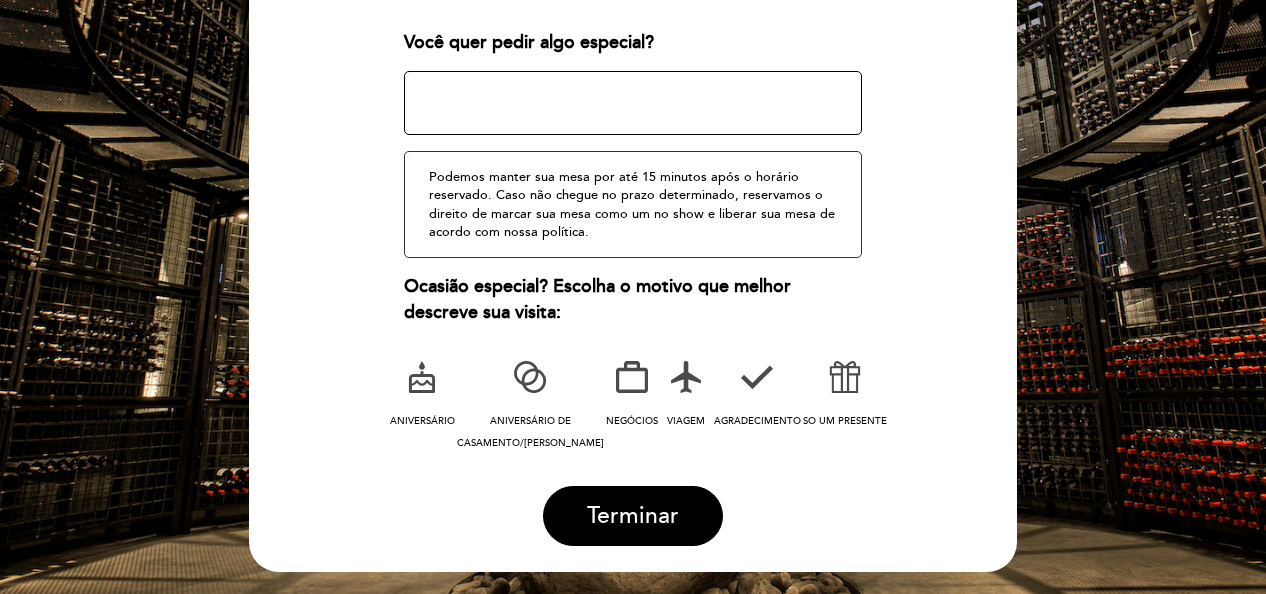 scroll, scrollTop: 384, scrollLeft: 0, axis: vertical 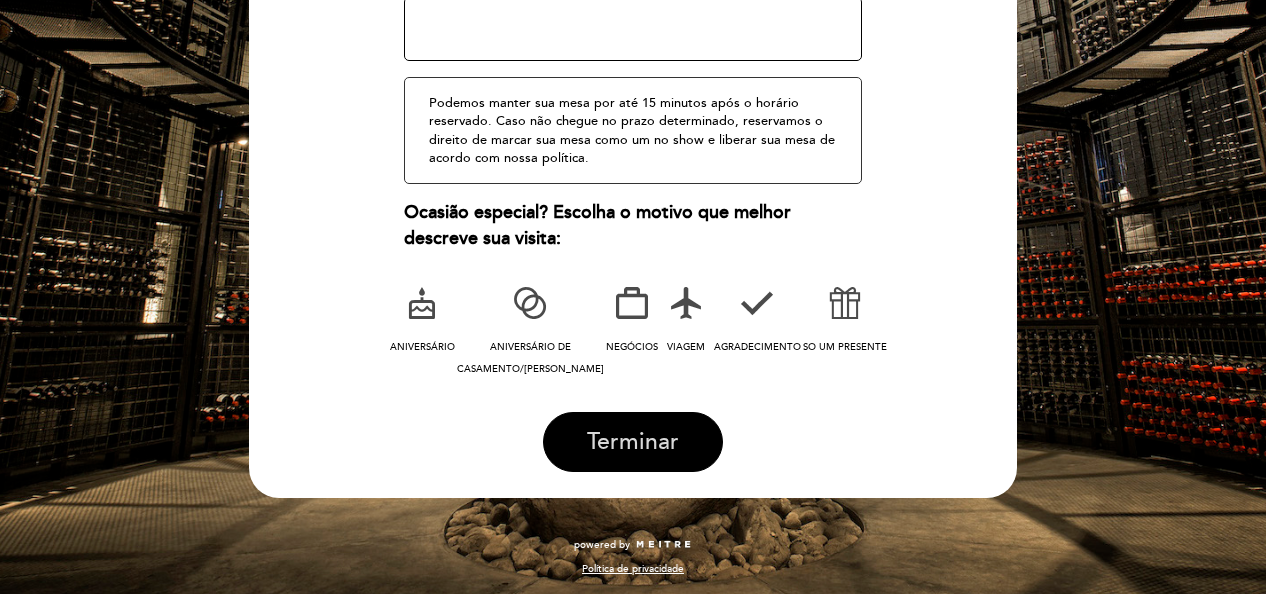 click on "Terminar" at bounding box center [633, 442] 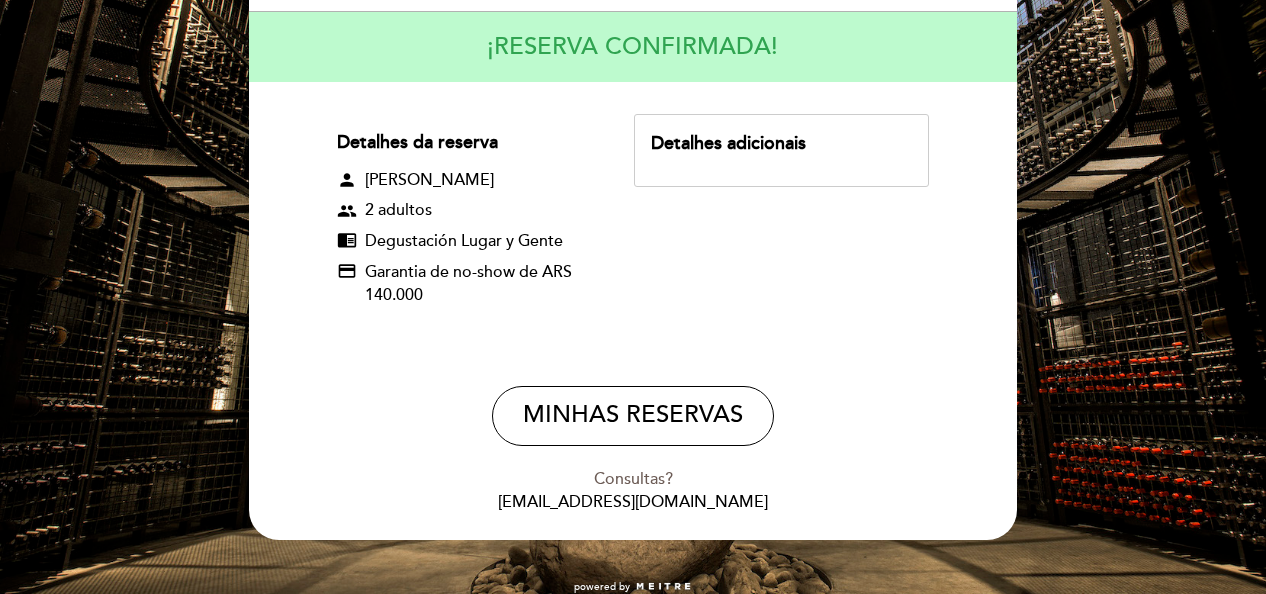 scroll, scrollTop: 200, scrollLeft: 0, axis: vertical 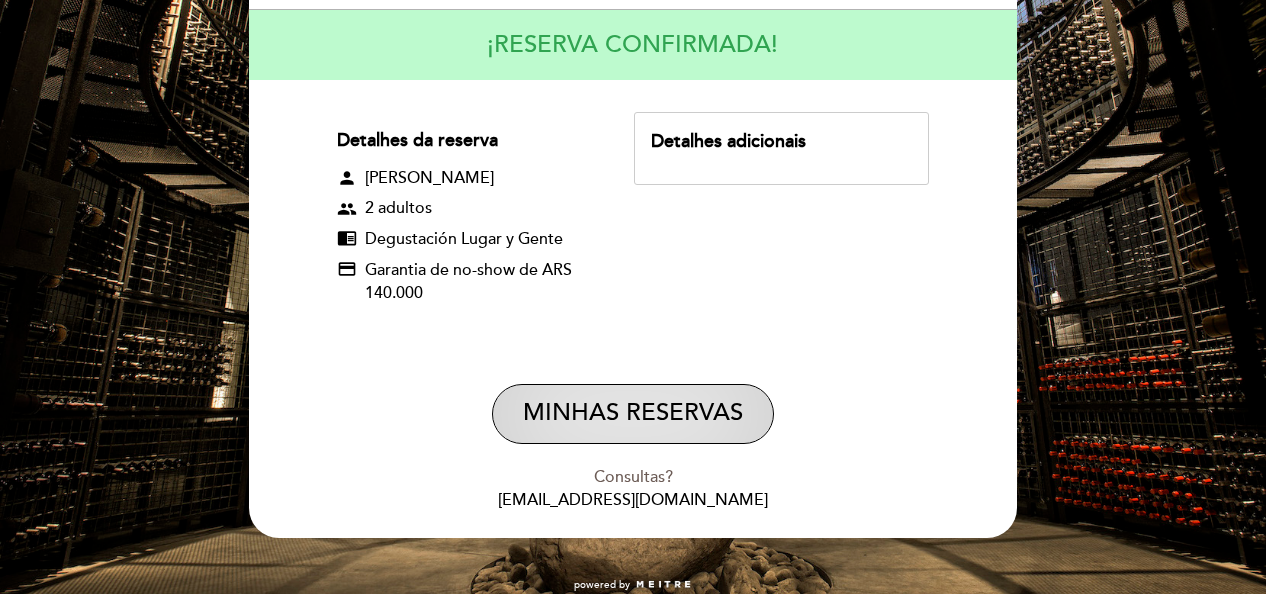 click on "MINHAS RESERVAS" at bounding box center (633, 414) 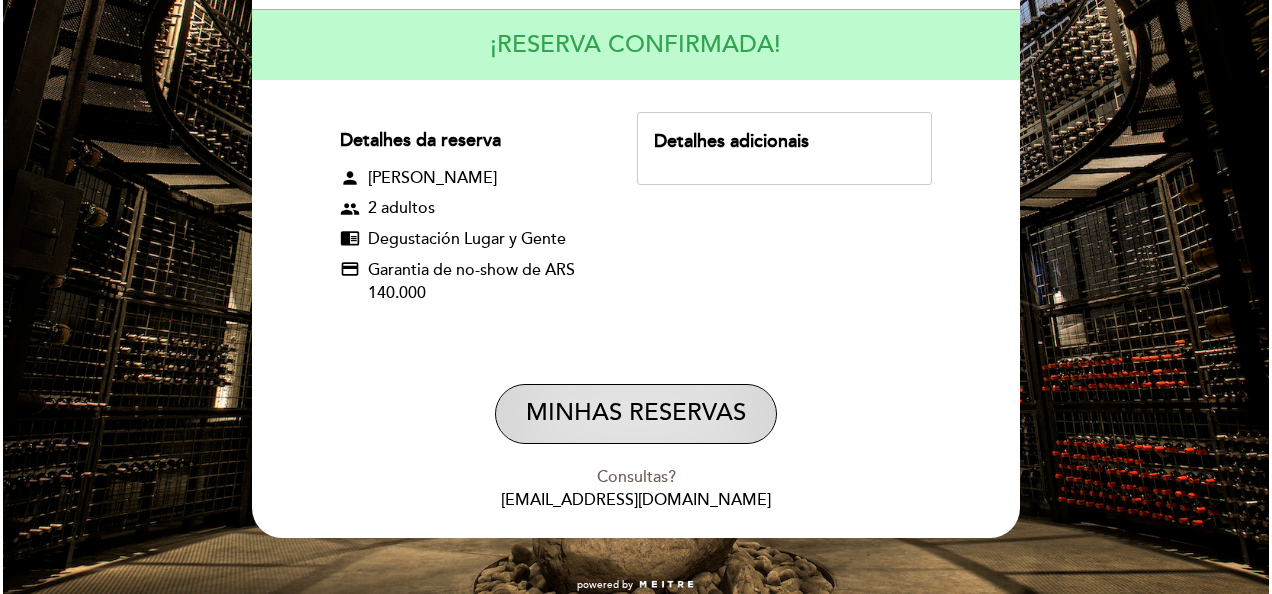 scroll, scrollTop: 0, scrollLeft: 0, axis: both 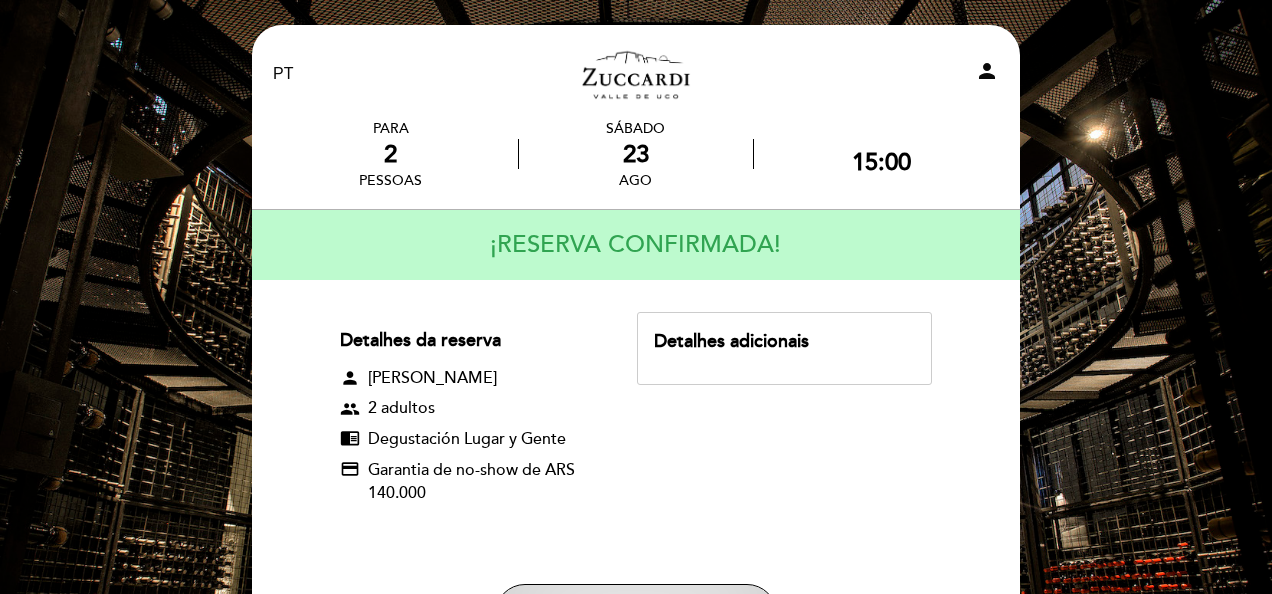 select on "pt" 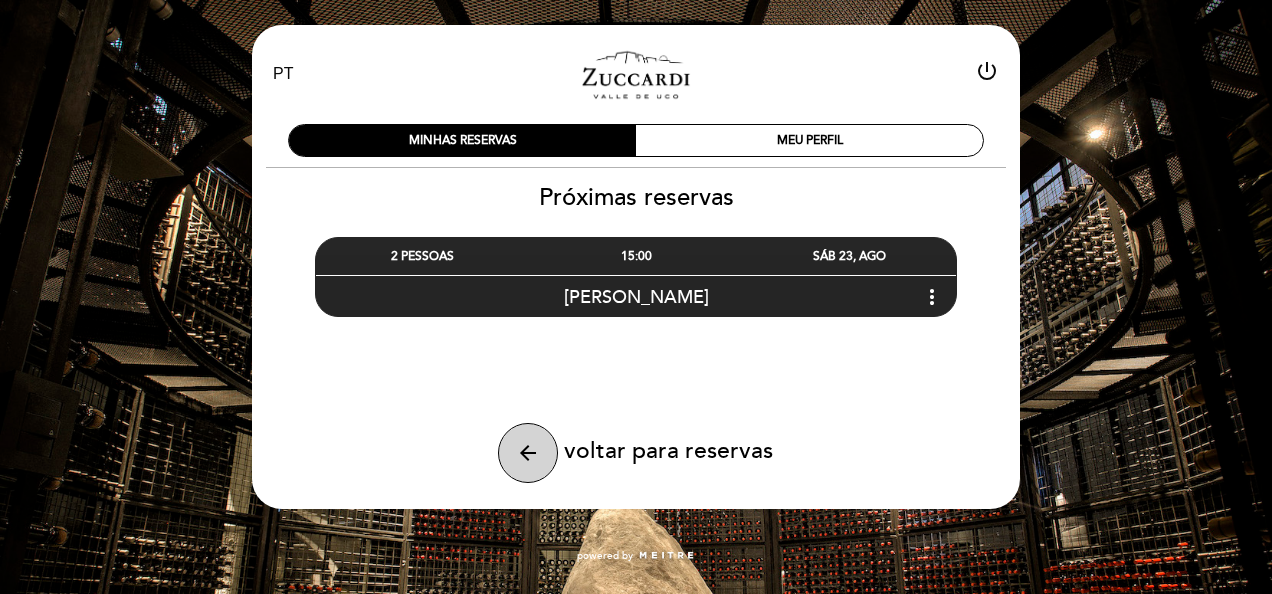 click on "arrow_back" at bounding box center [528, 453] 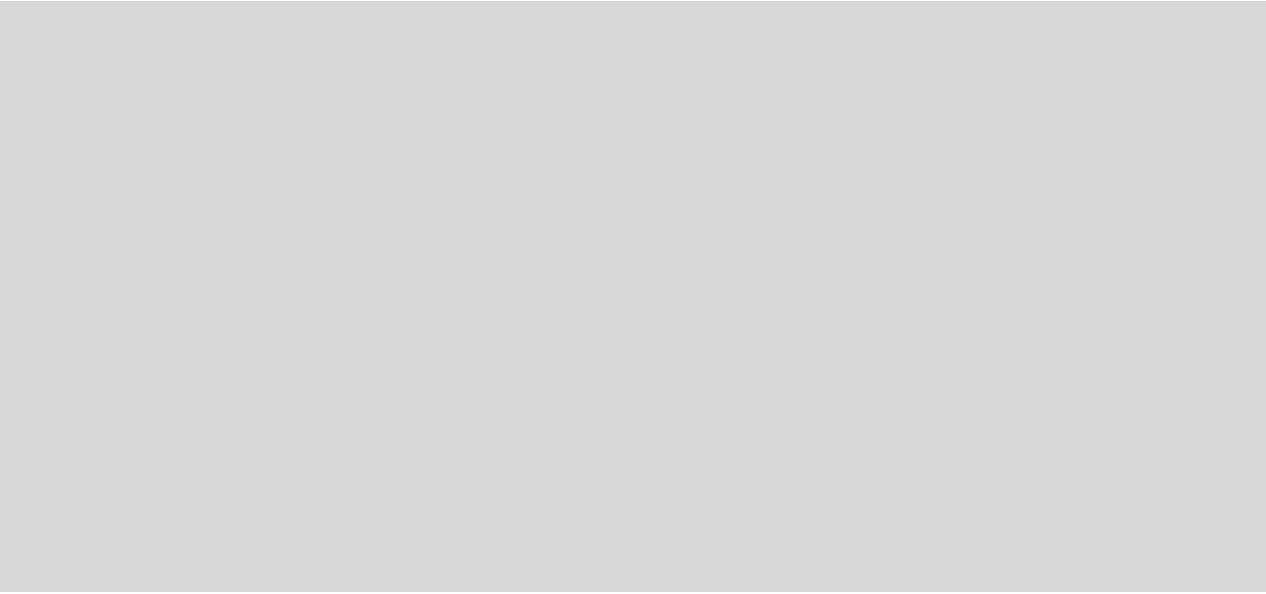 scroll, scrollTop: 0, scrollLeft: 0, axis: both 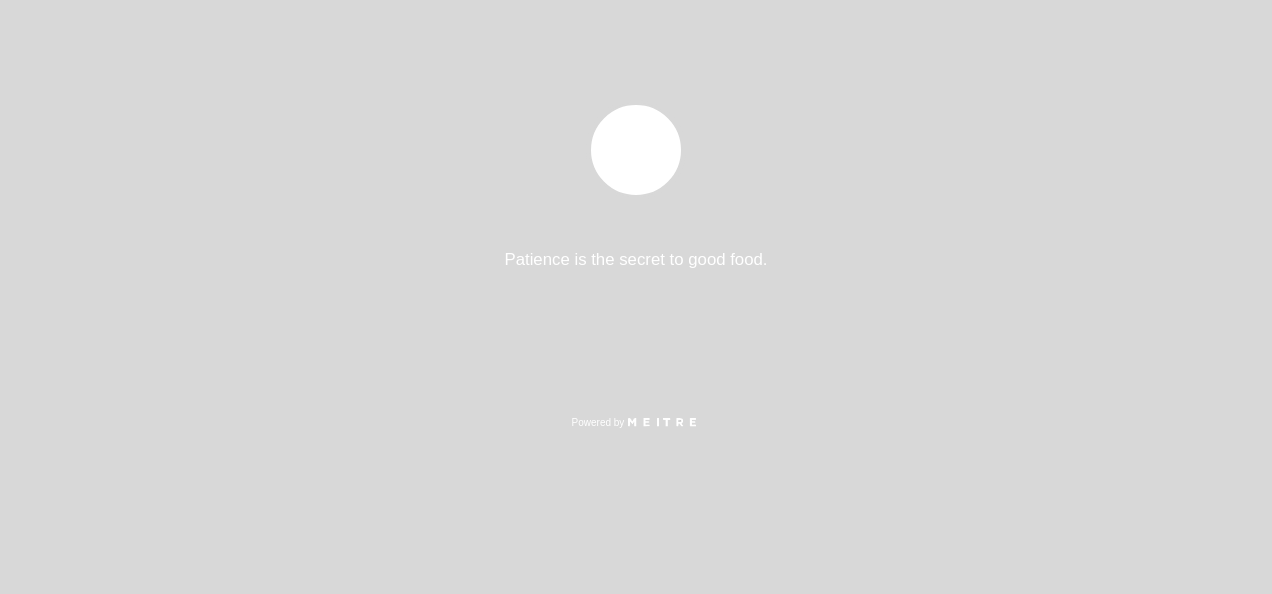 select on "pt" 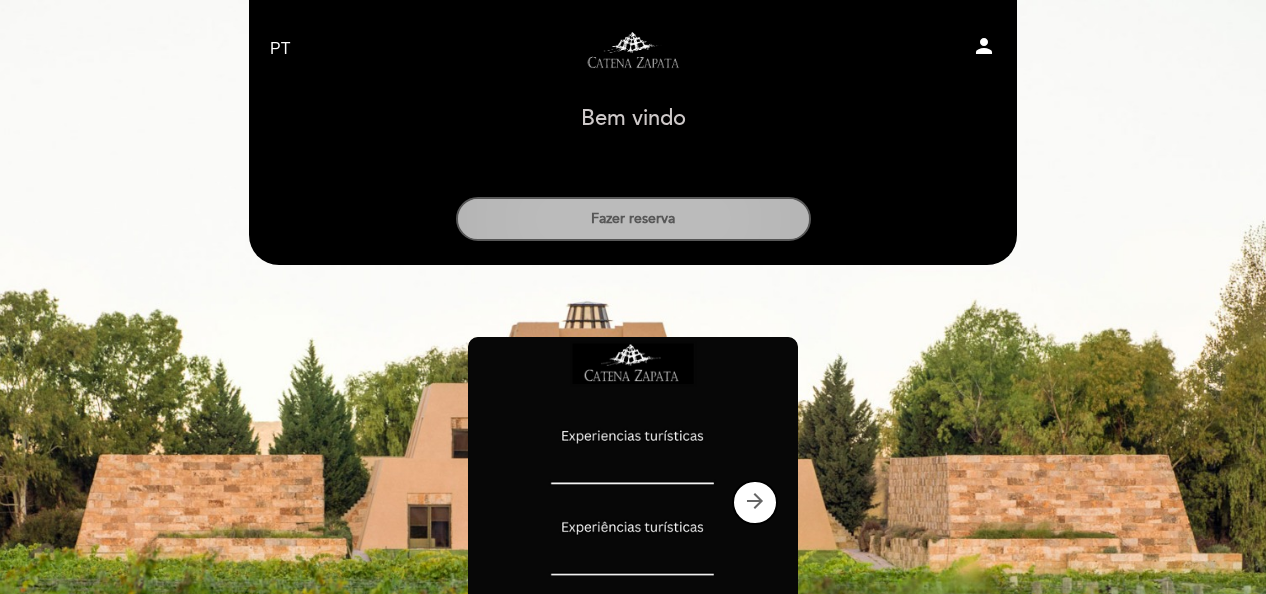 click on "Fazer reserva" at bounding box center (633, 219) 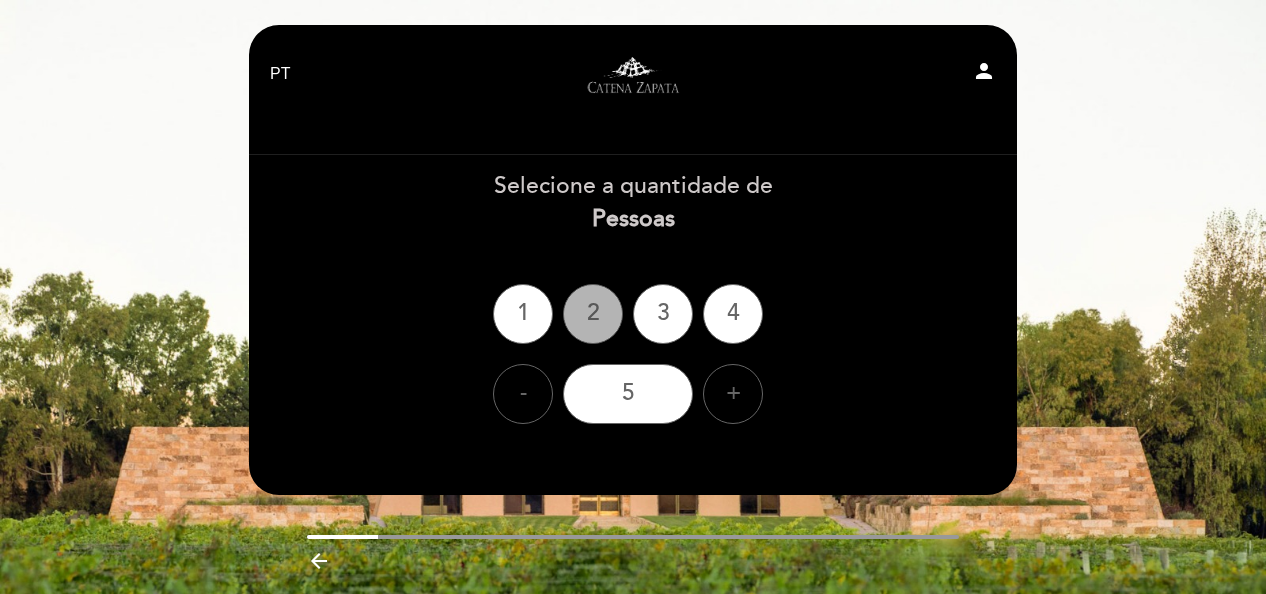 click on "2" at bounding box center [593, 314] 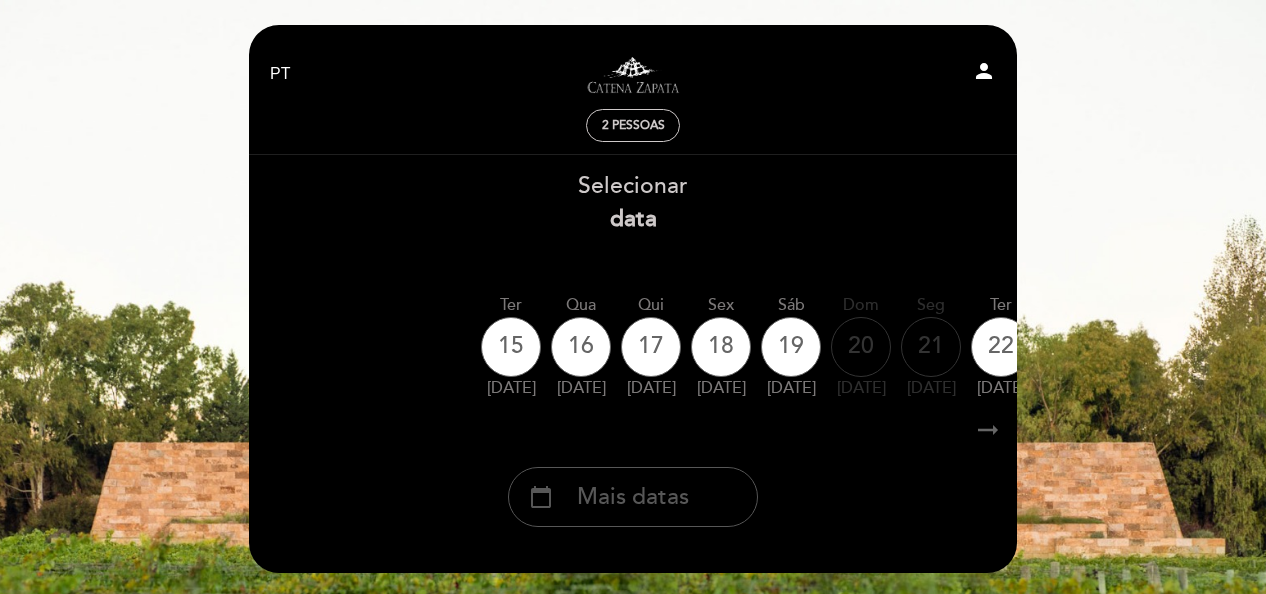 click on "calendar_today
Mais datas" at bounding box center [633, 497] 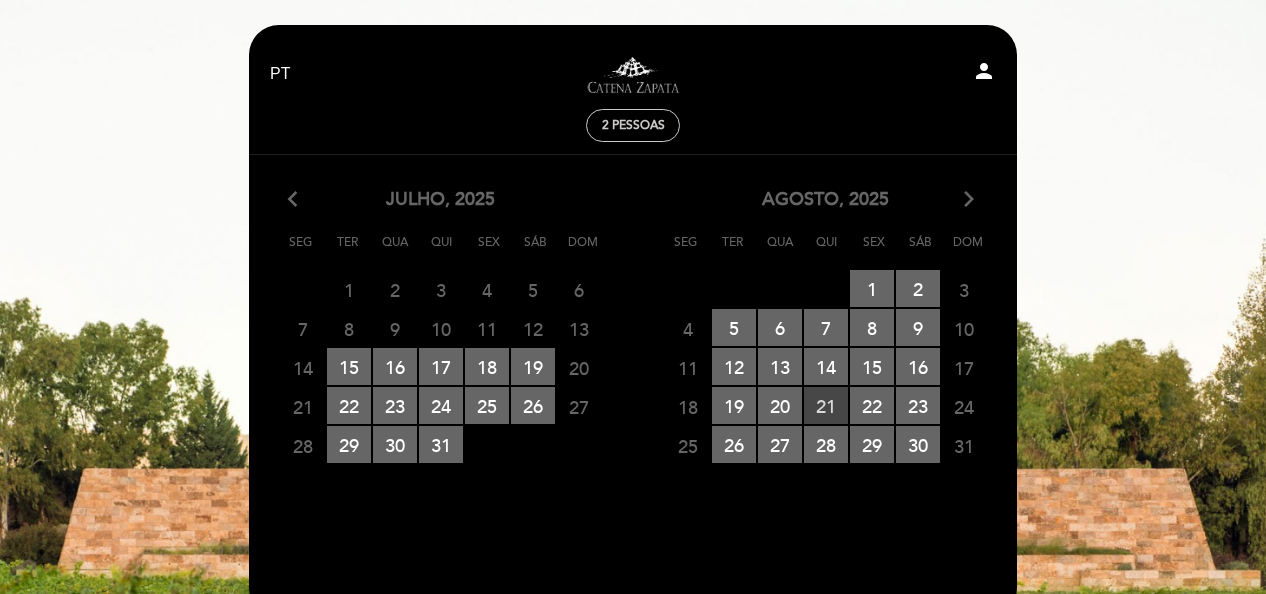 click on "21
RESERVAS DISPONÍVEIS" at bounding box center [826, 405] 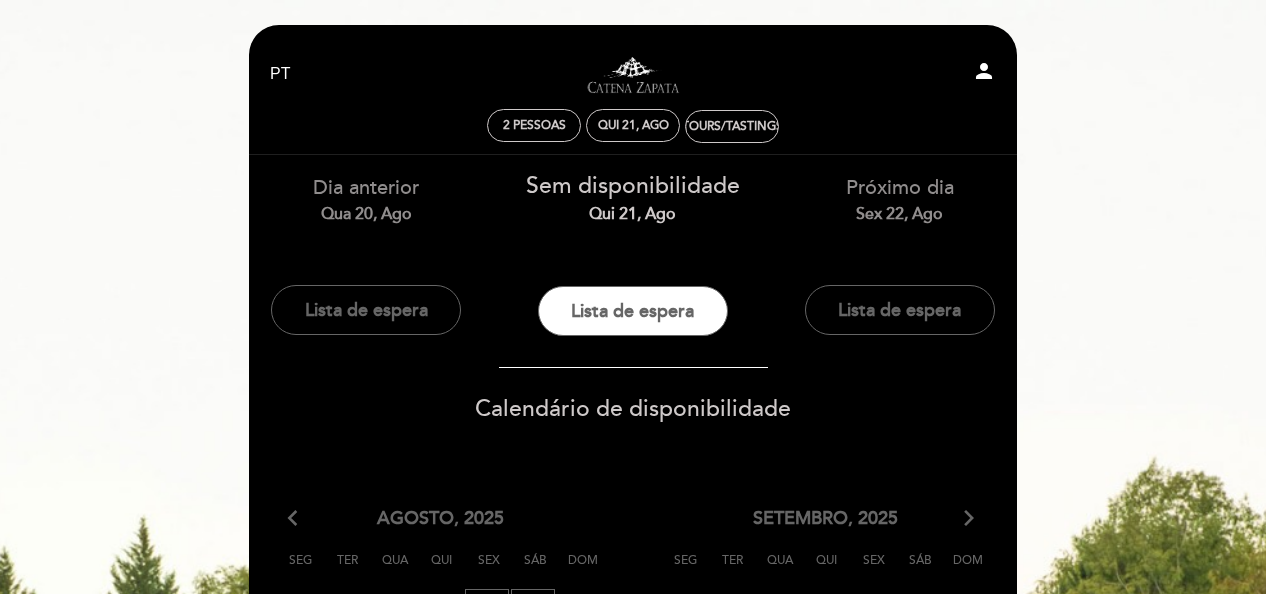 scroll, scrollTop: 100, scrollLeft: 0, axis: vertical 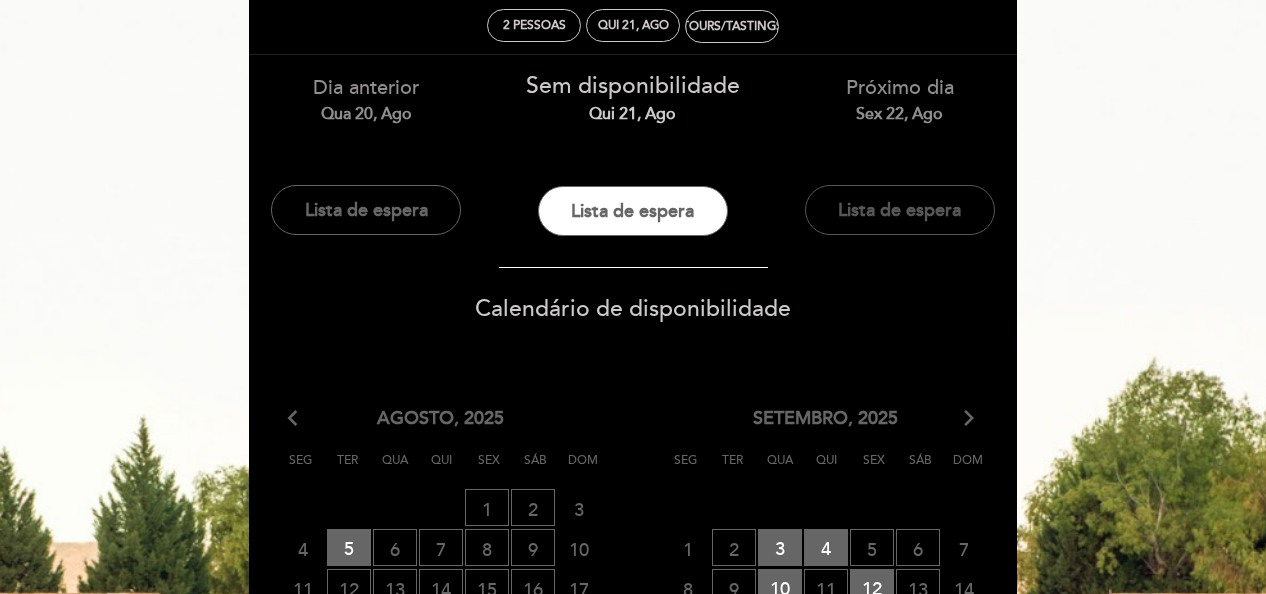 click on "Lista de espera" at bounding box center [900, 210] 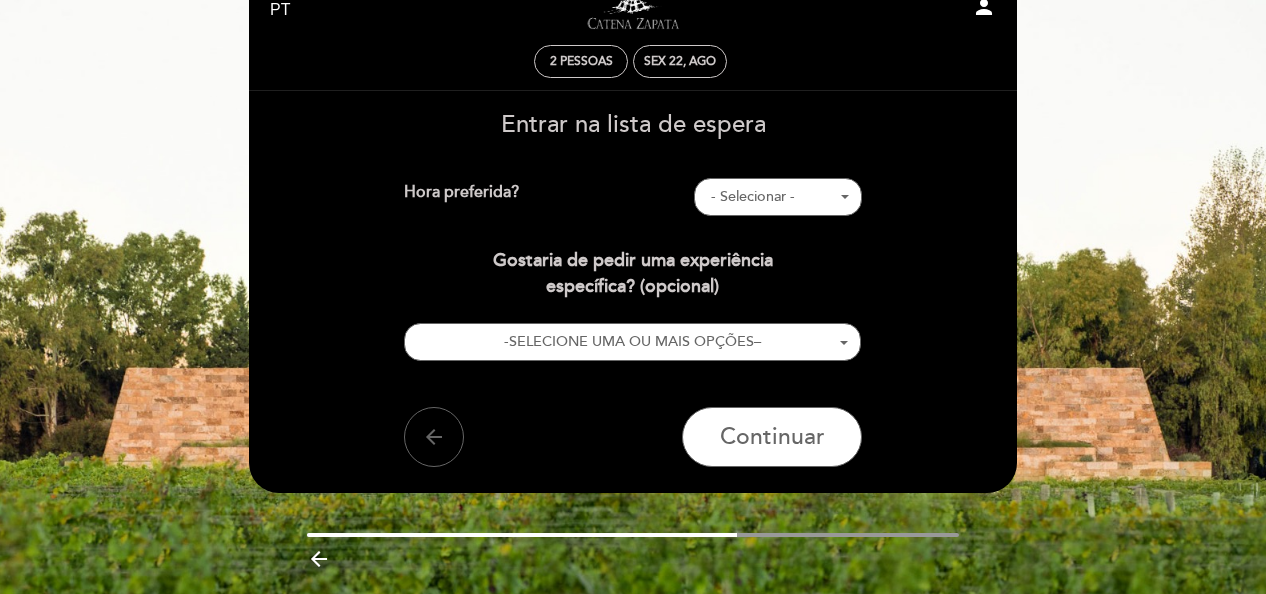 scroll, scrollTop: 0, scrollLeft: 0, axis: both 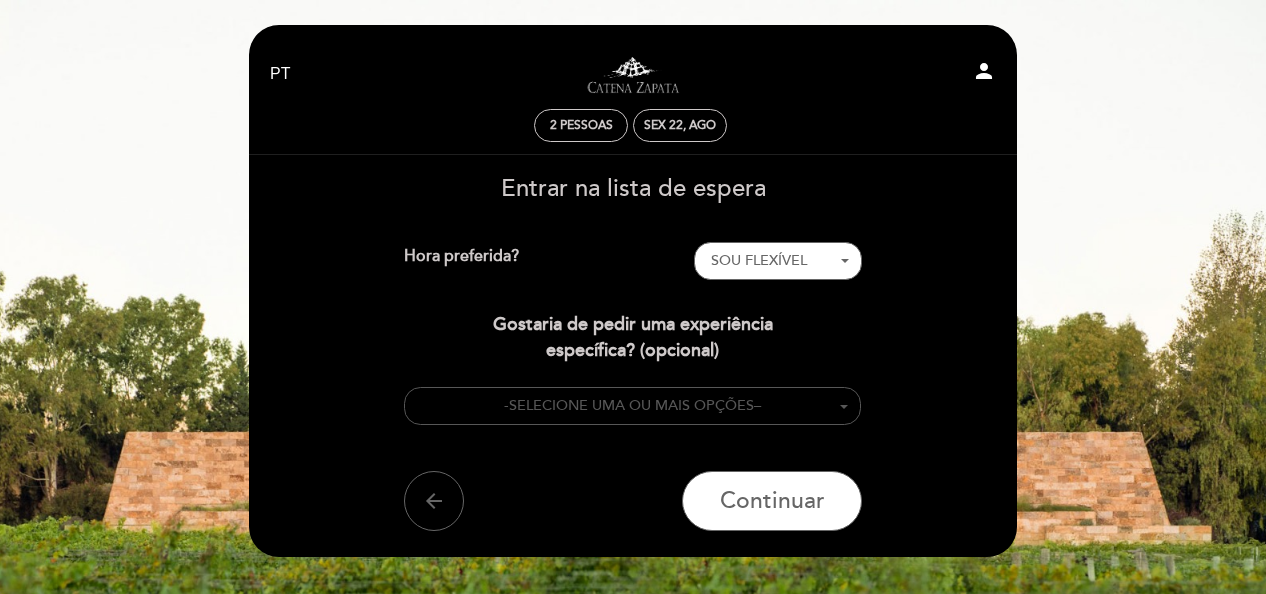 click on "-  SELECIONE UMA OU MAIS OPÇÕES  –" at bounding box center (633, 406) 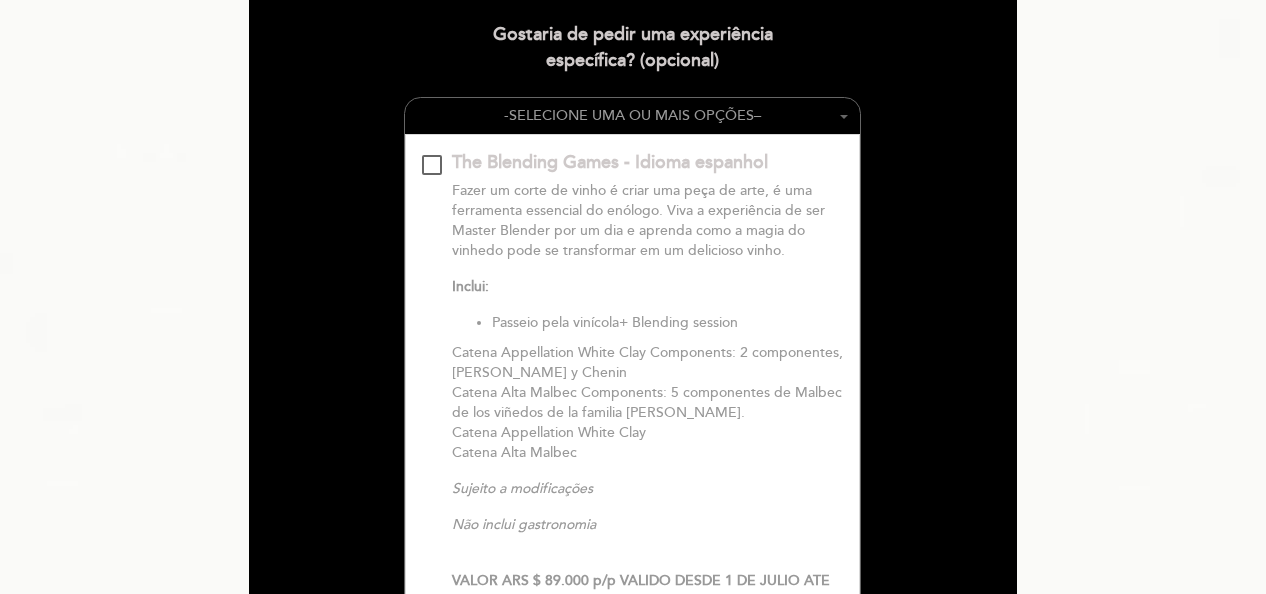 scroll, scrollTop: 0, scrollLeft: 0, axis: both 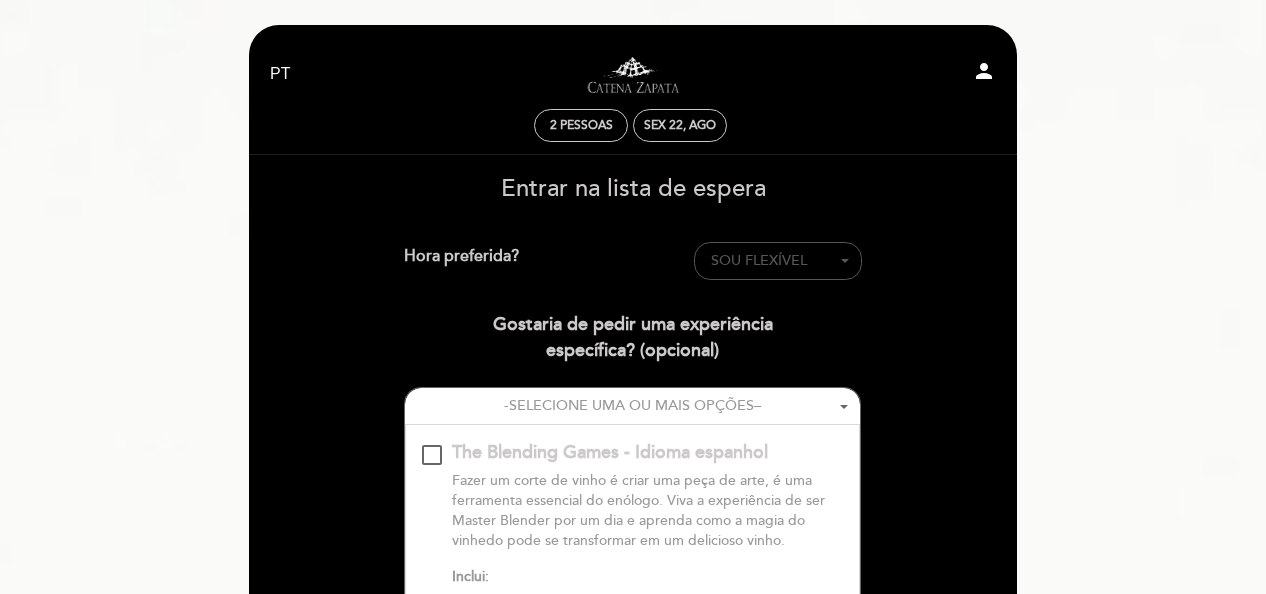 click on "SOU FLEXÍVEL" at bounding box center (759, 260) 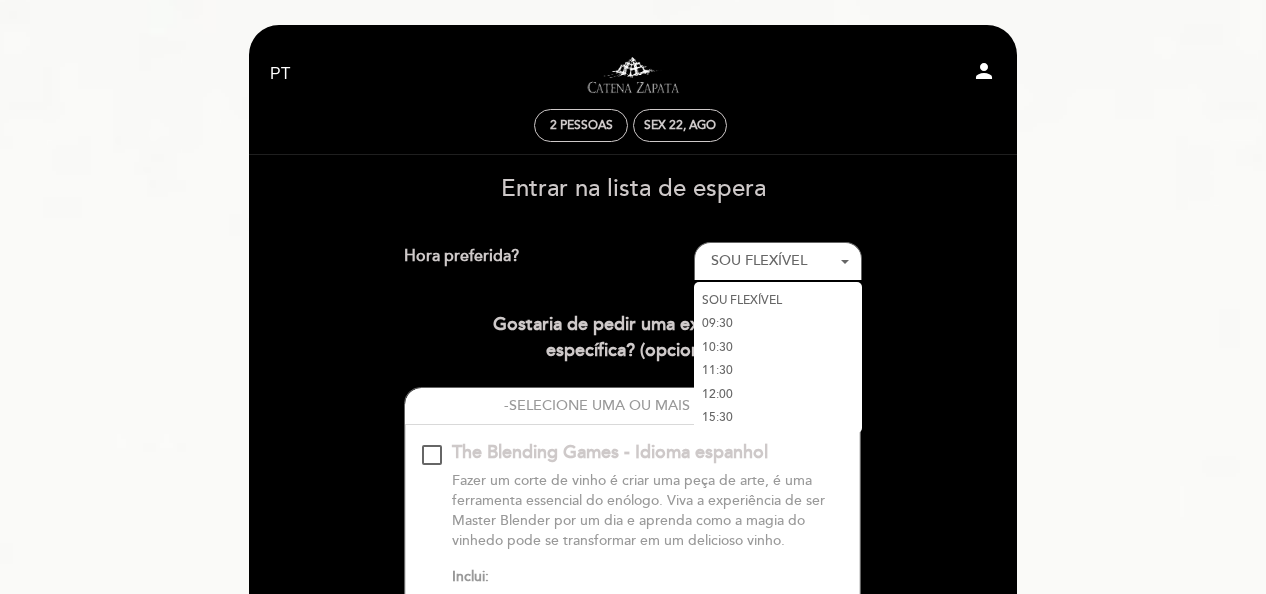 click on "10:30" at bounding box center (778, 347) 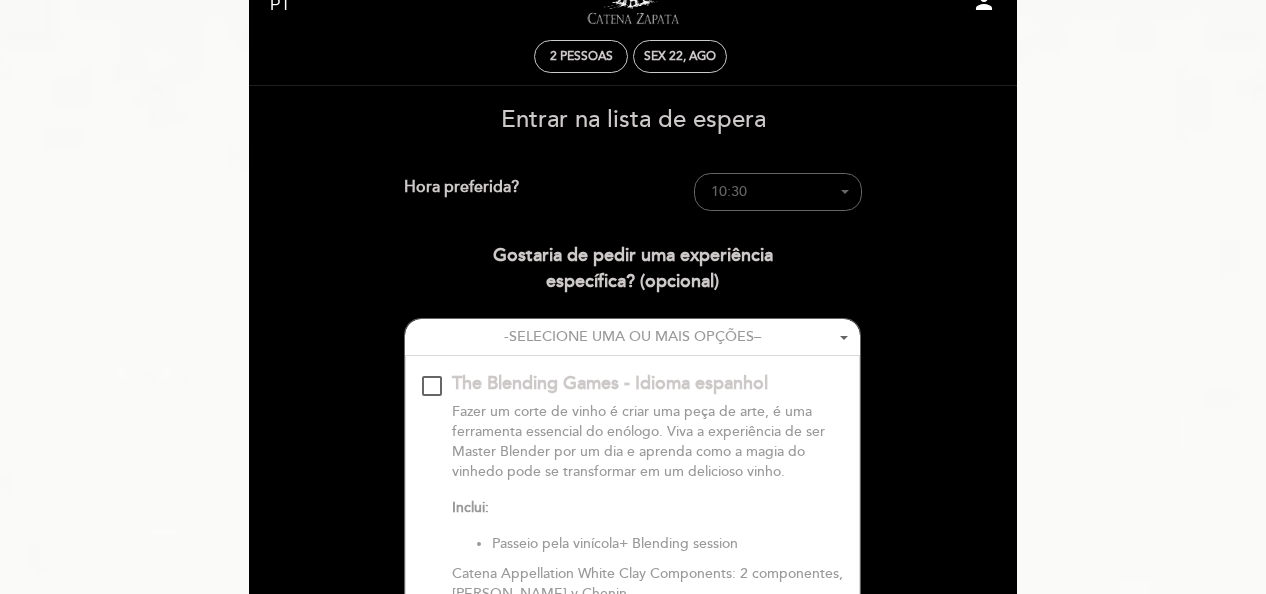 scroll, scrollTop: 100, scrollLeft: 0, axis: vertical 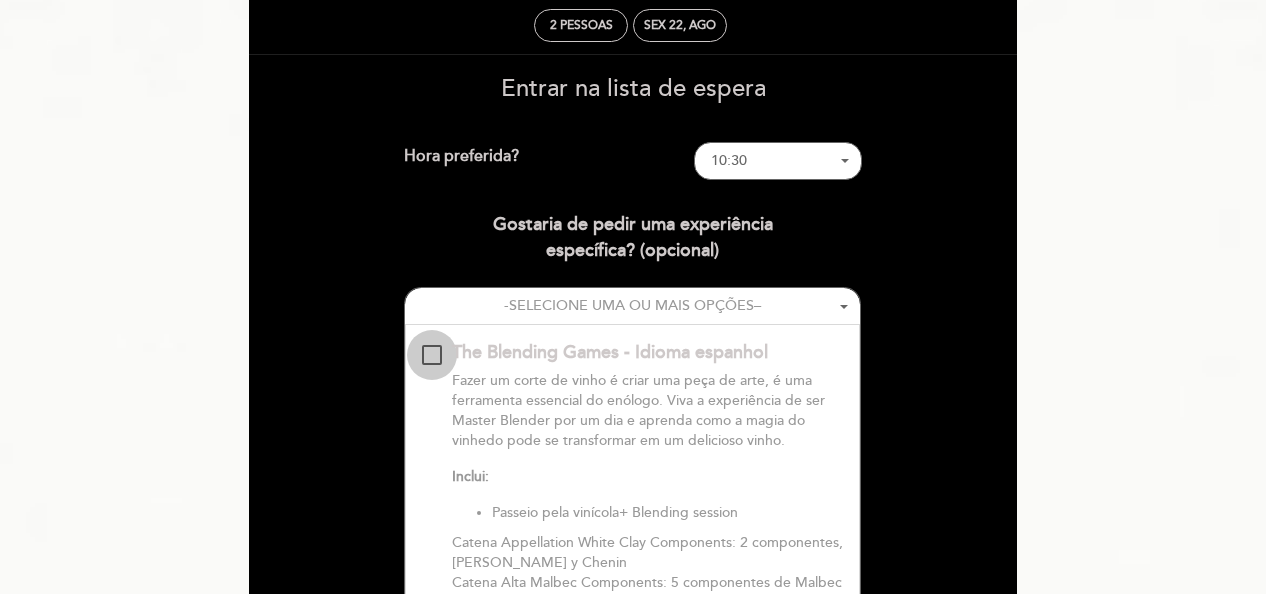click at bounding box center [432, 355] 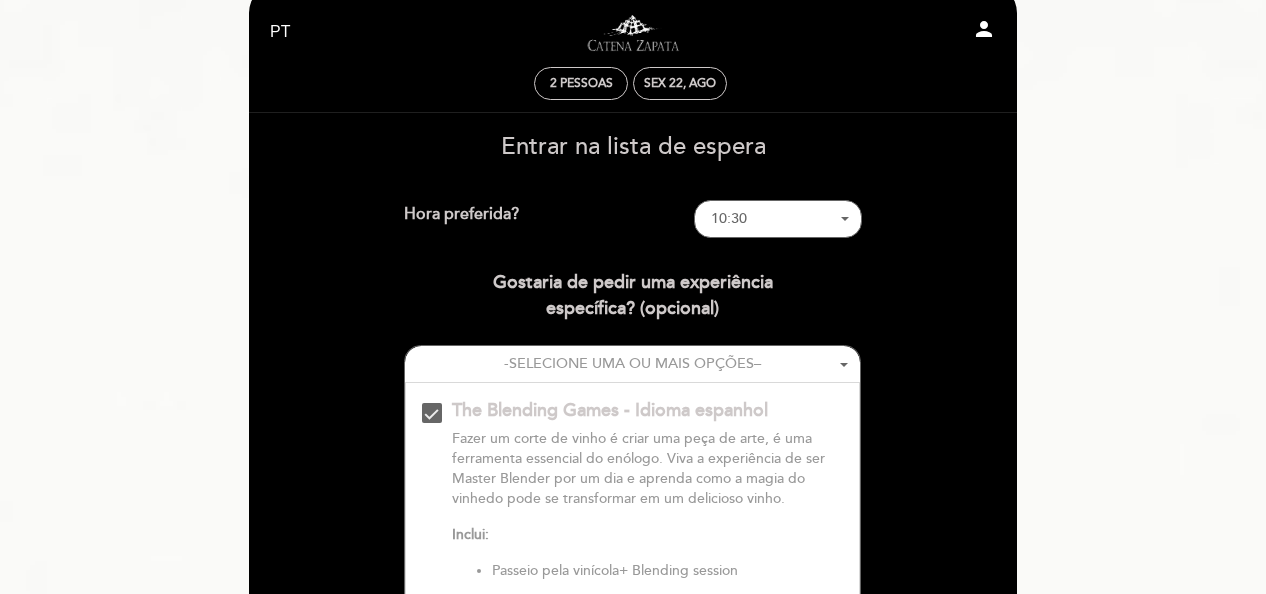 scroll, scrollTop: 0, scrollLeft: 0, axis: both 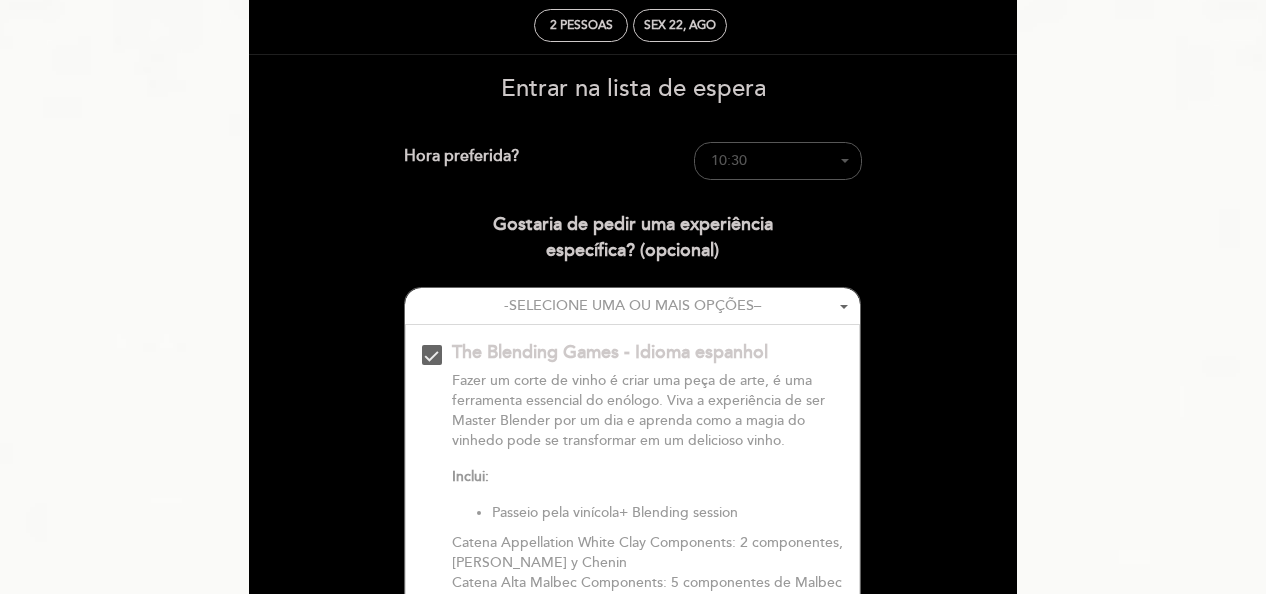 click on "10:30 - Selecionar -" at bounding box center (778, 161) 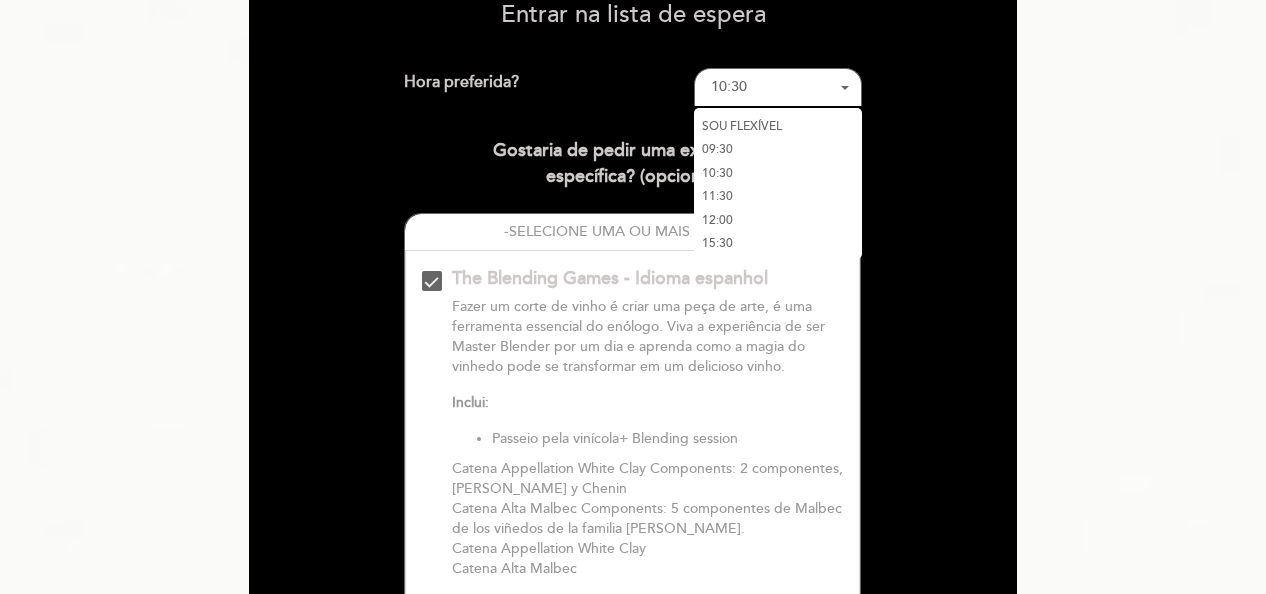 scroll, scrollTop: 300, scrollLeft: 0, axis: vertical 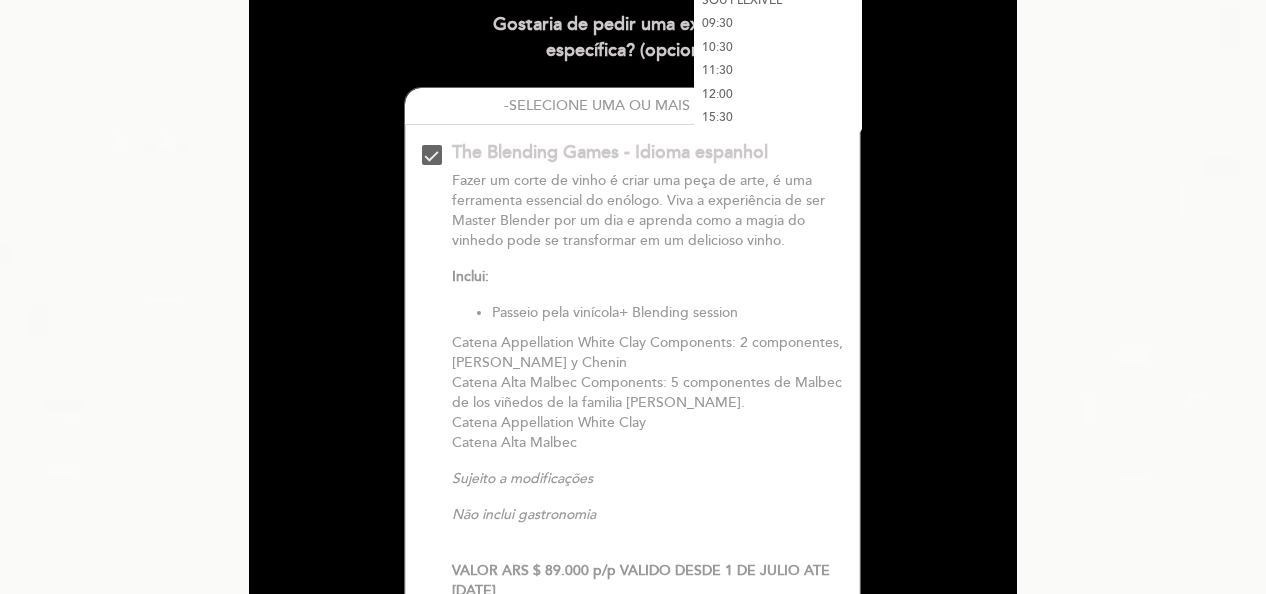 click on "15:30" at bounding box center (778, 118) 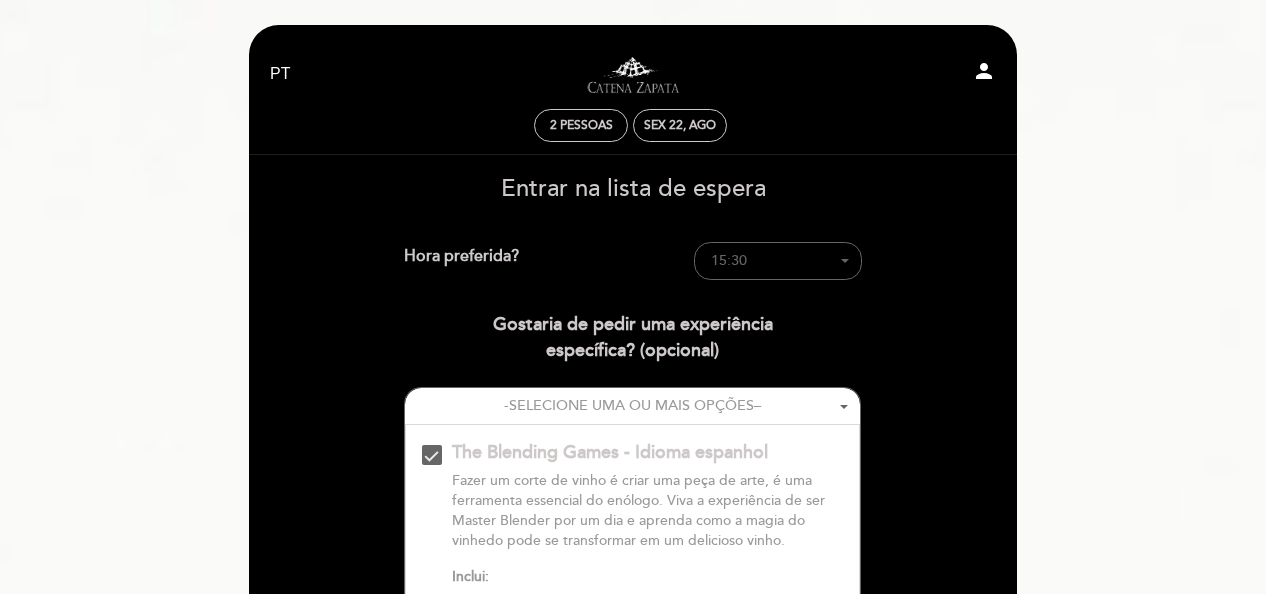 scroll, scrollTop: 100, scrollLeft: 0, axis: vertical 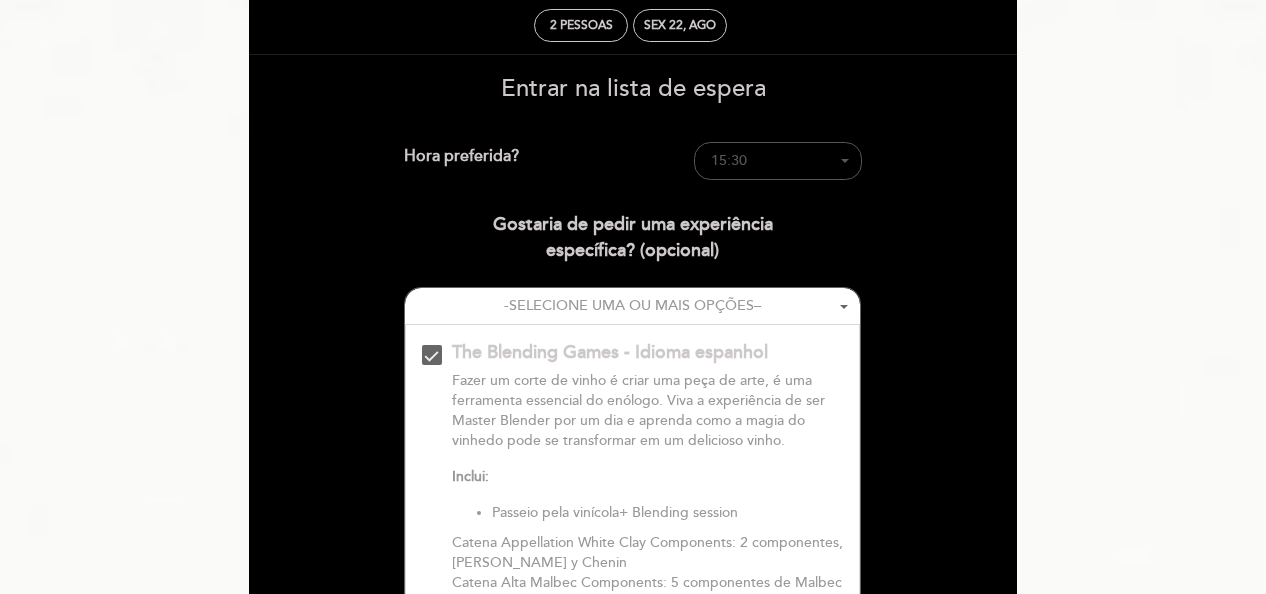 click on "15:30" at bounding box center [778, 161] 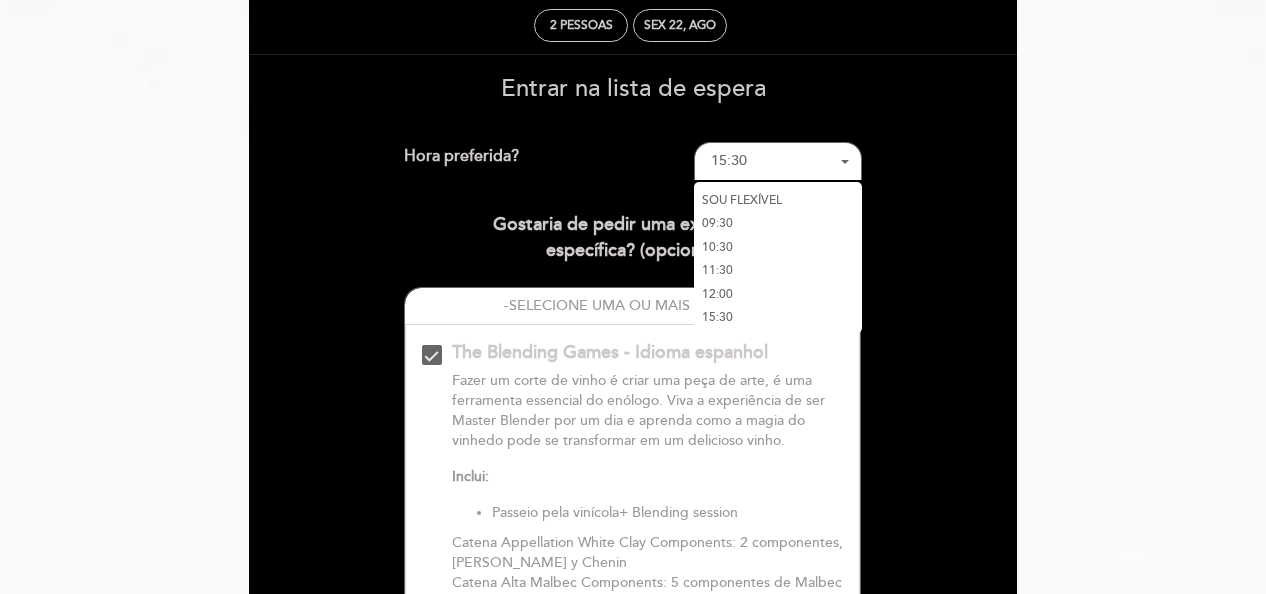 click on "15:30" at bounding box center [778, 318] 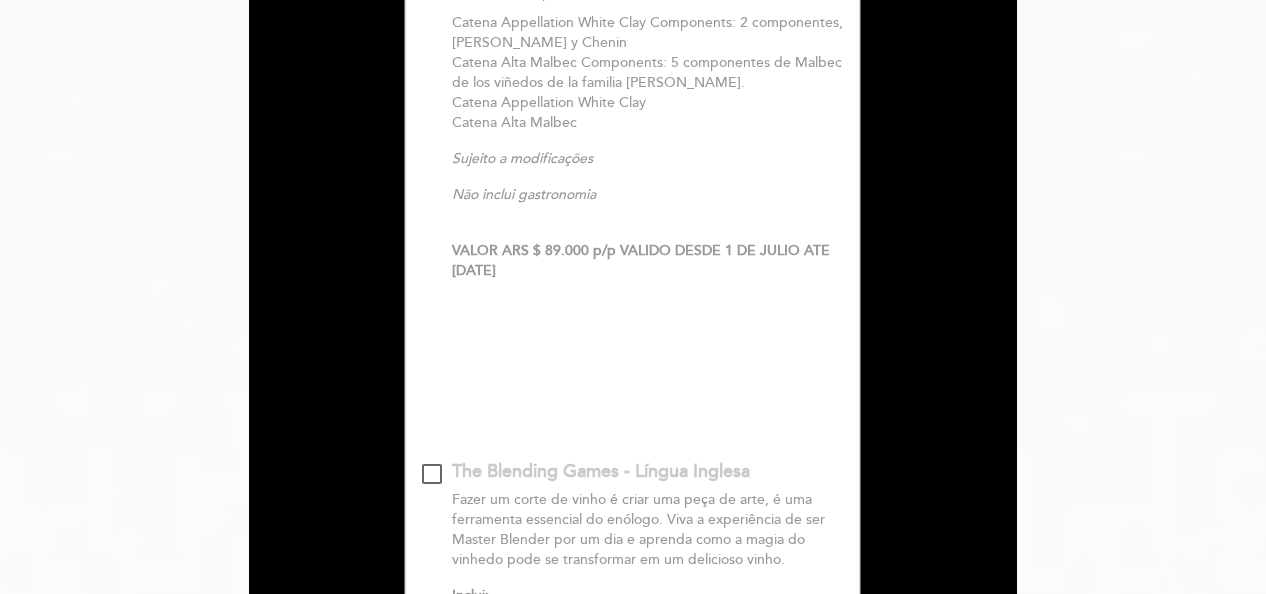 scroll, scrollTop: 700, scrollLeft: 0, axis: vertical 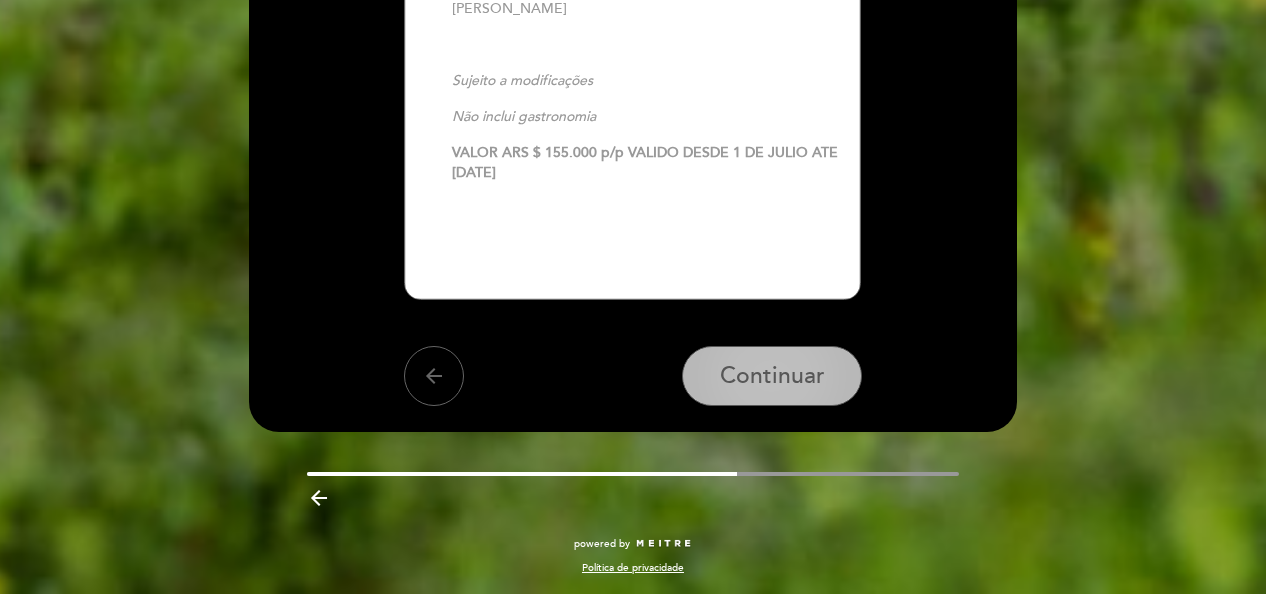 click on "Continuar" at bounding box center (772, 376) 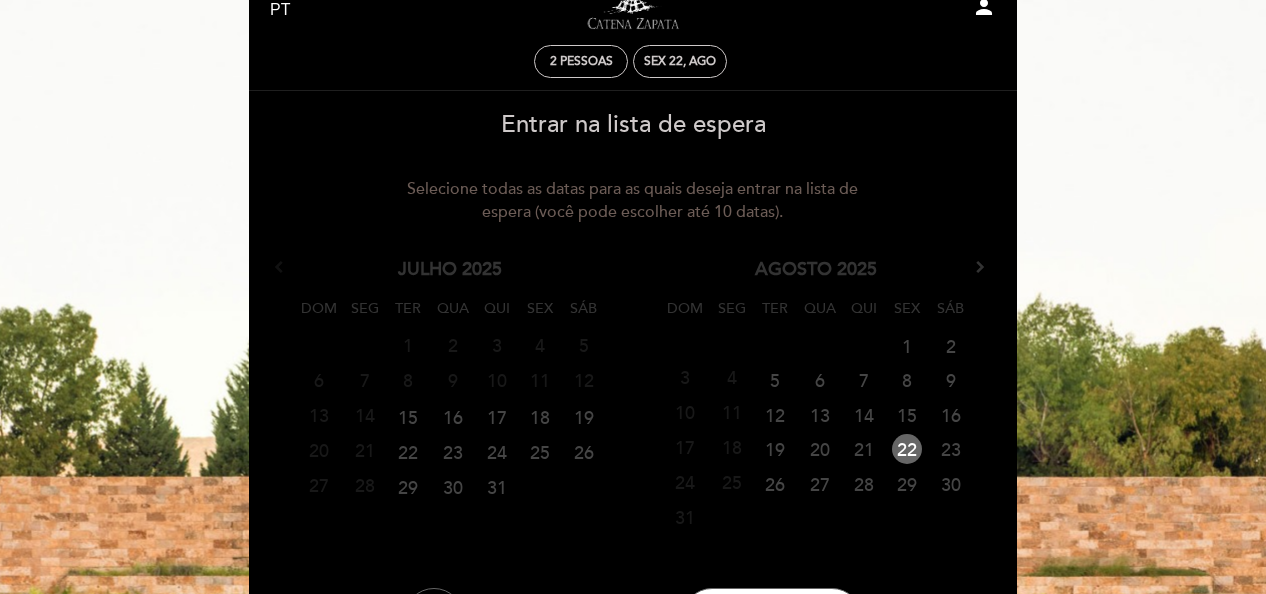 scroll, scrollTop: 0, scrollLeft: 0, axis: both 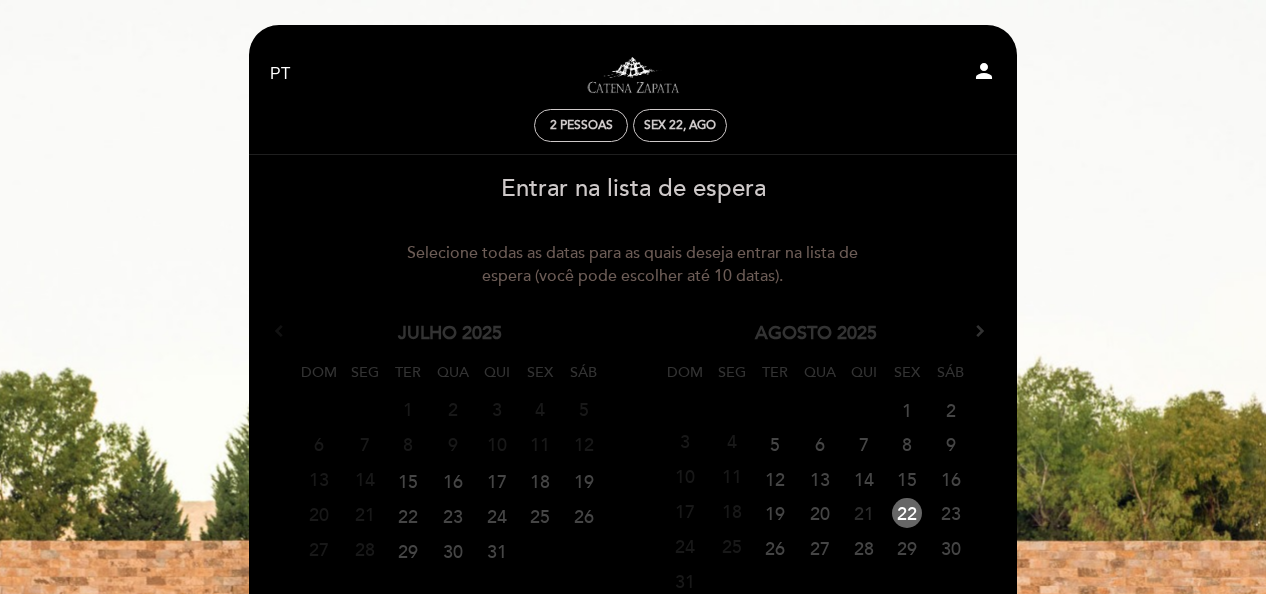 click on "21" at bounding box center (863, 513) 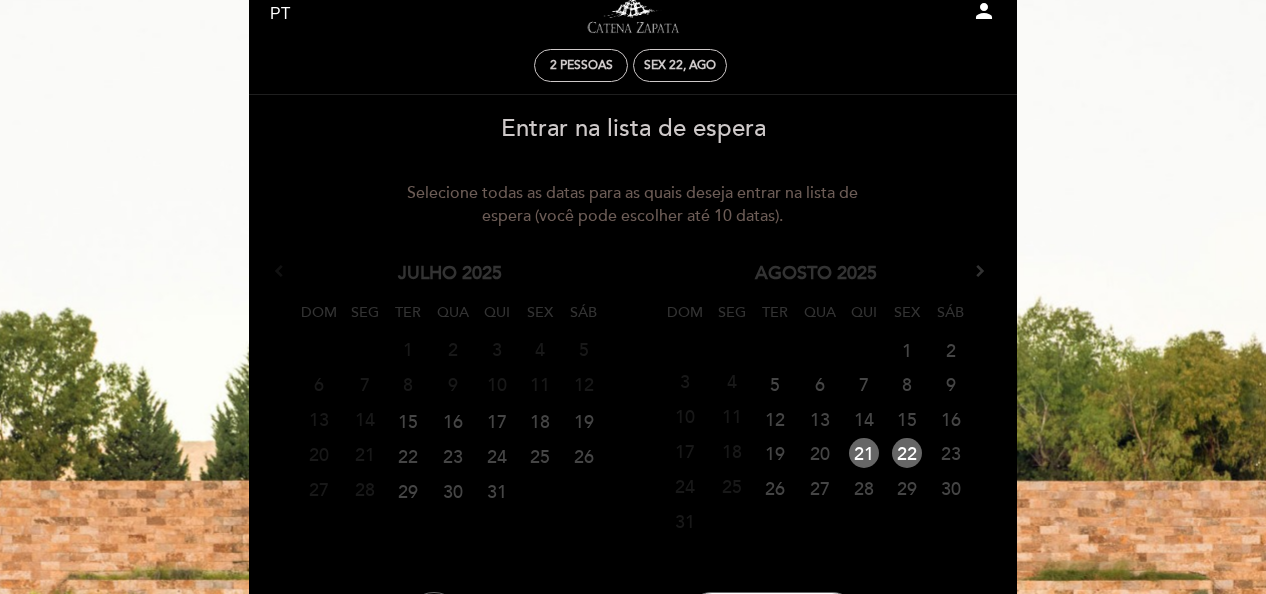 scroll, scrollTop: 0, scrollLeft: 0, axis: both 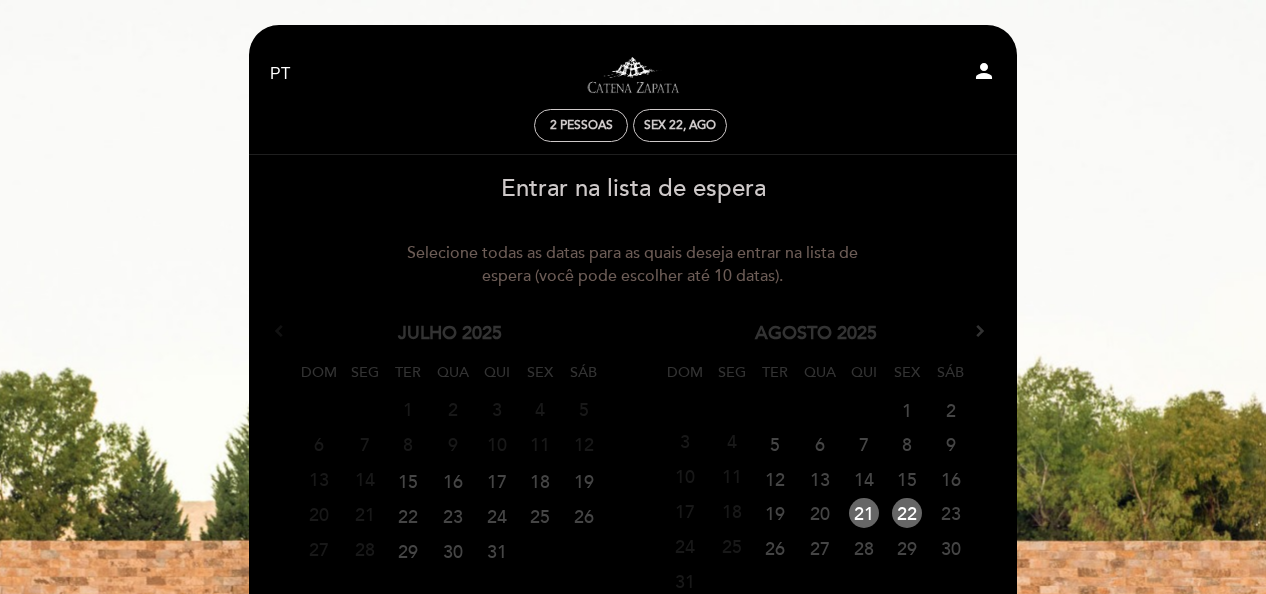 click on "EN
ES
PT
Visitas y degustaciones en La Pirámide
person
2 pessoas
Sex
22,
ago
Bem vindo
Bem vindo,
Mudar usuário" at bounding box center (633, 450) 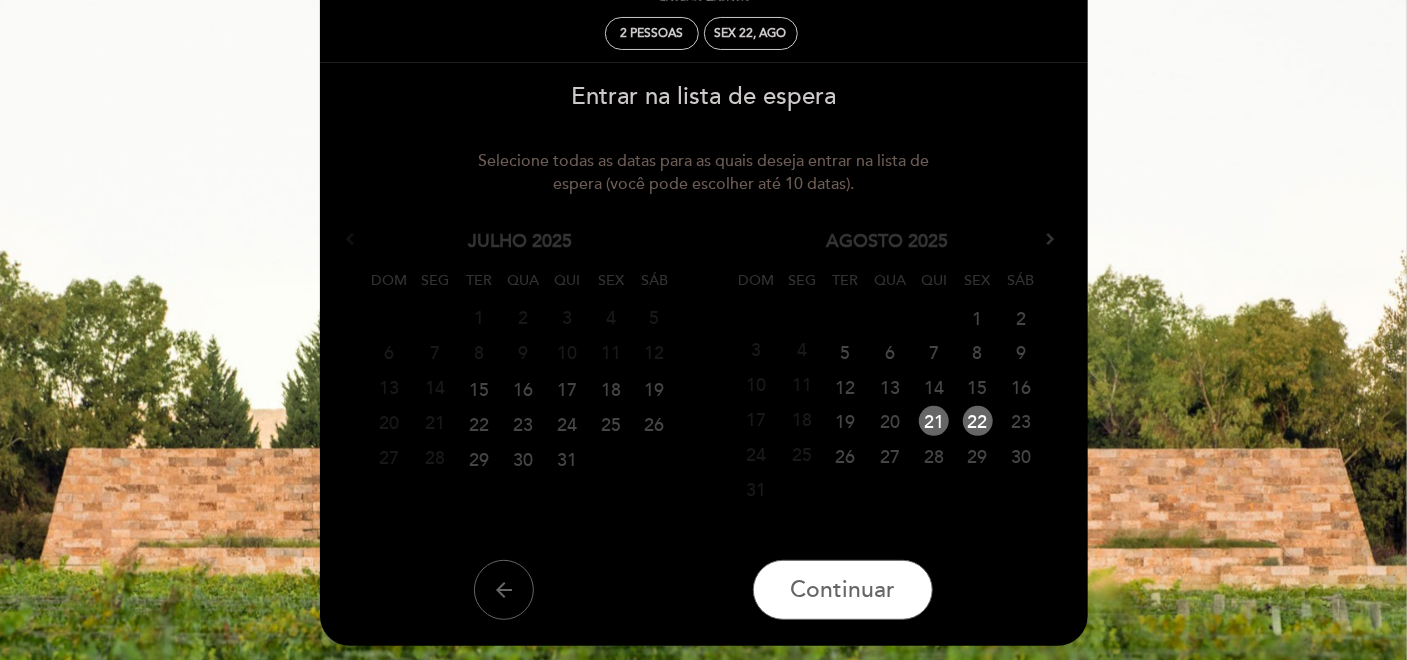 scroll, scrollTop: 222, scrollLeft: 0, axis: vertical 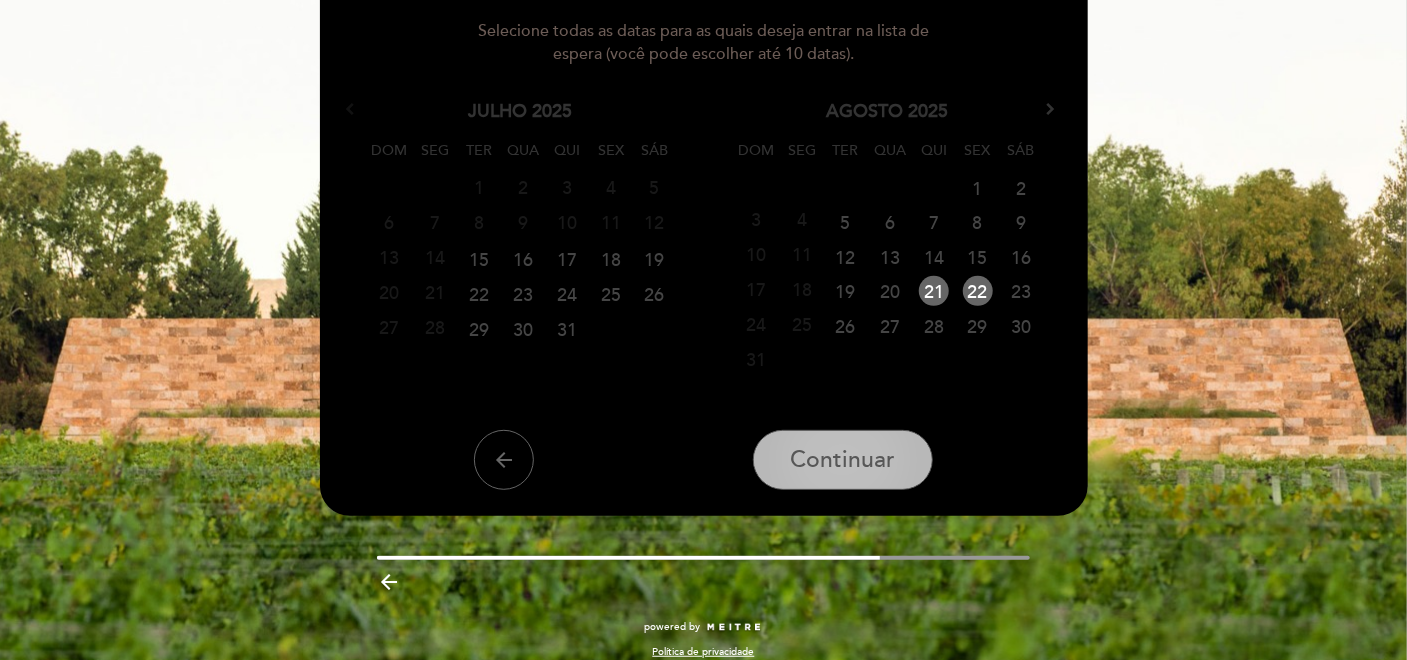 click on "Continuar" at bounding box center (842, 460) 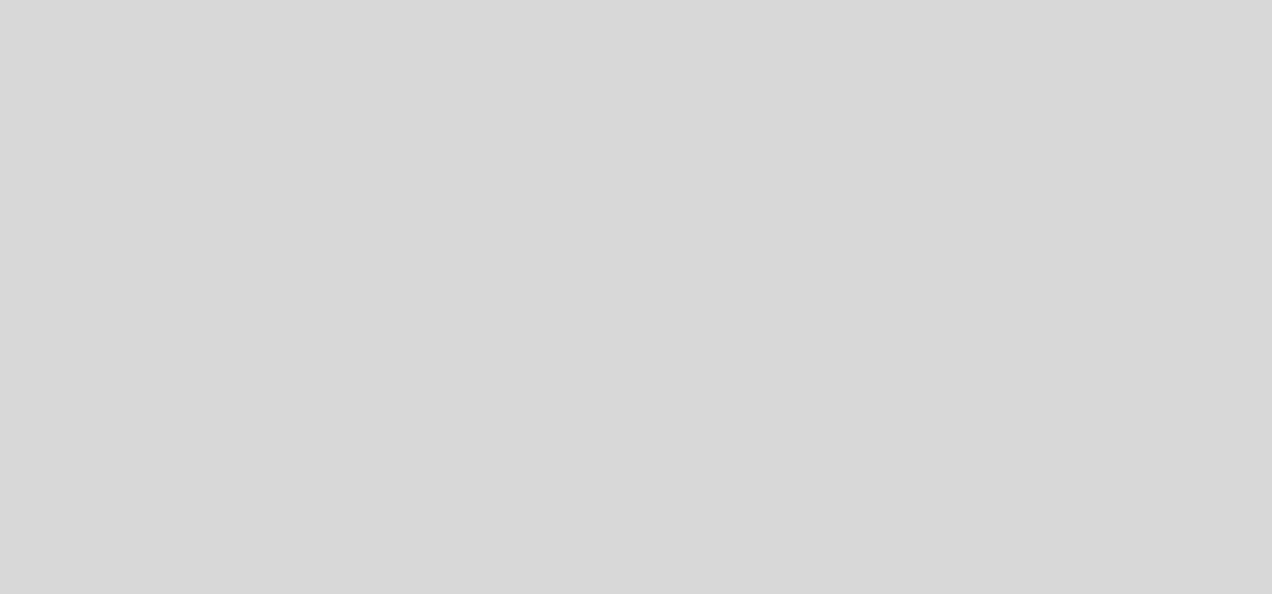 scroll, scrollTop: 0, scrollLeft: 0, axis: both 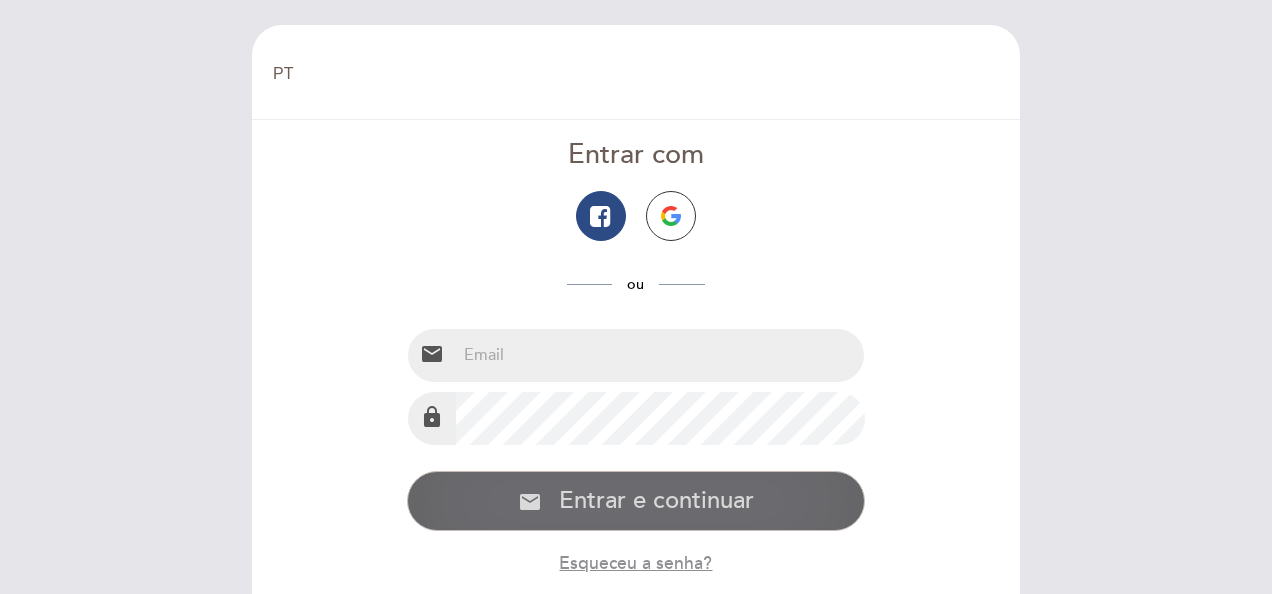 type on "tiagodutrasouza@yahoo.com" 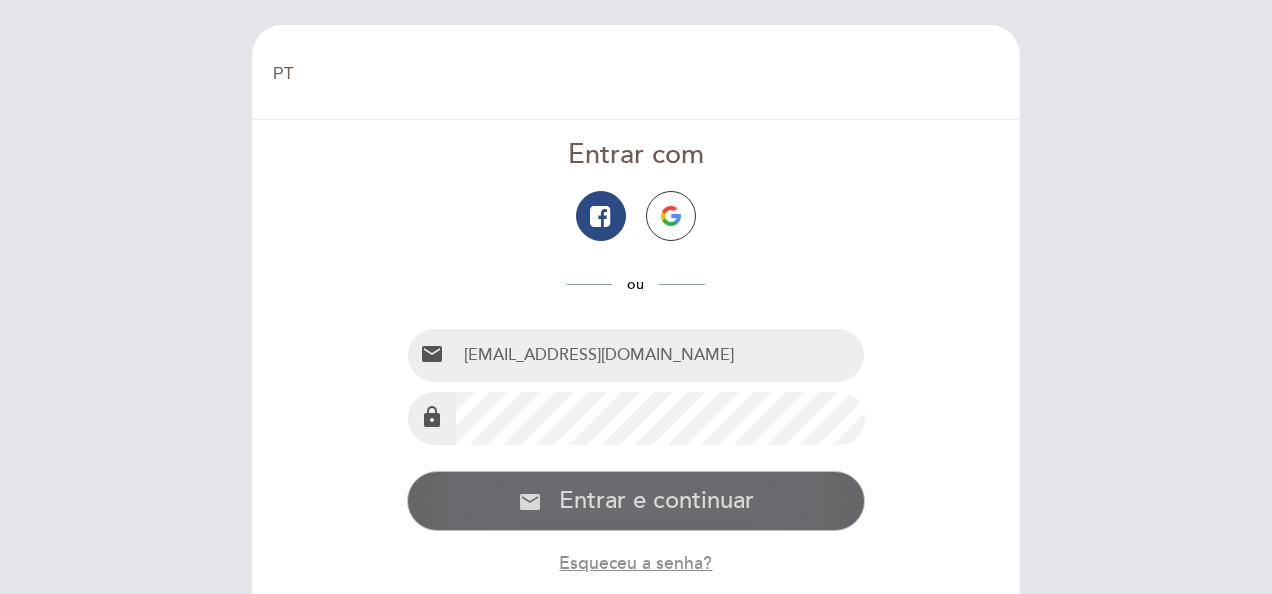 click on "Entrar e continuar" at bounding box center (656, 501) 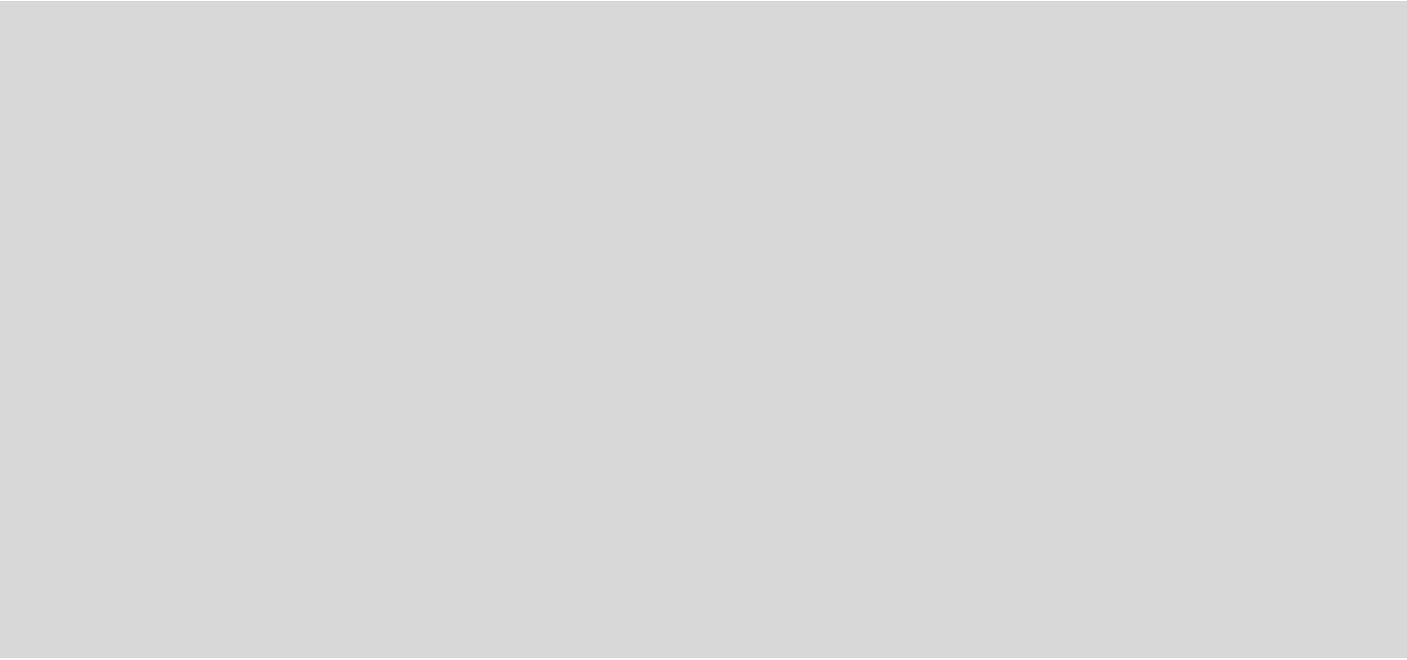 scroll, scrollTop: 0, scrollLeft: 0, axis: both 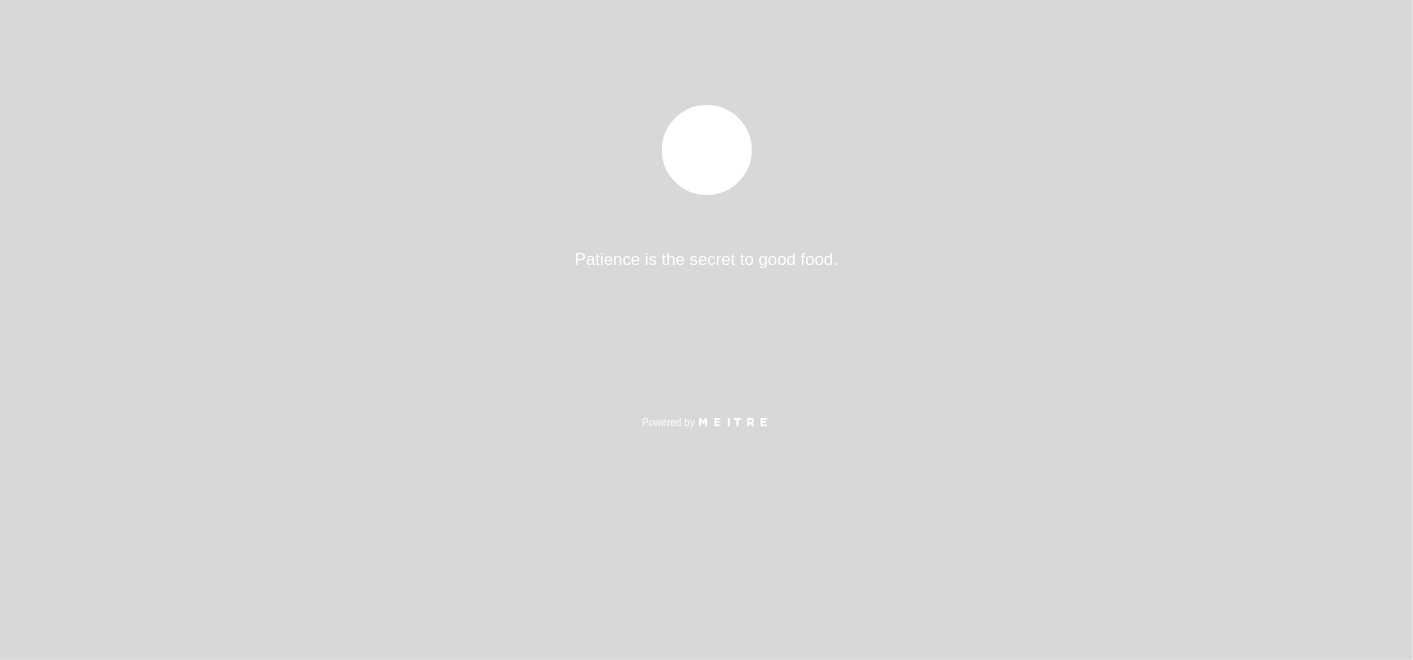 select on "pt" 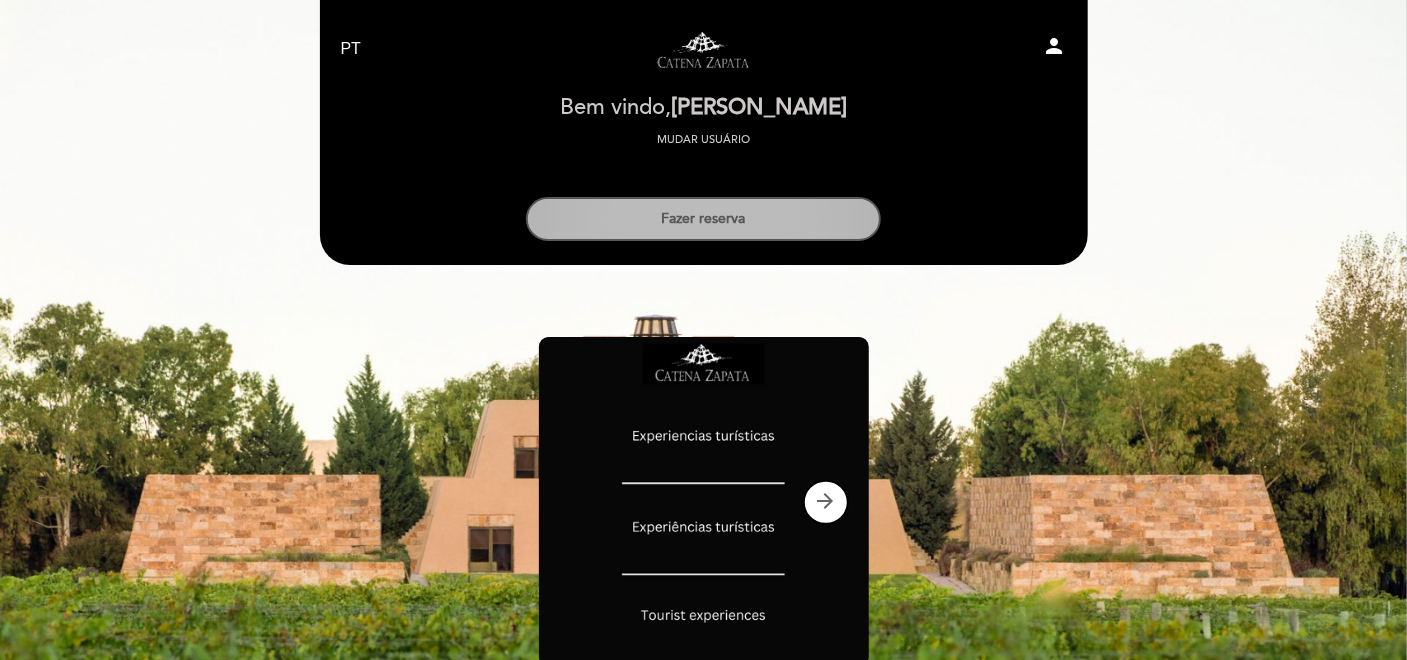 click on "Fazer reserva" at bounding box center (703, 219) 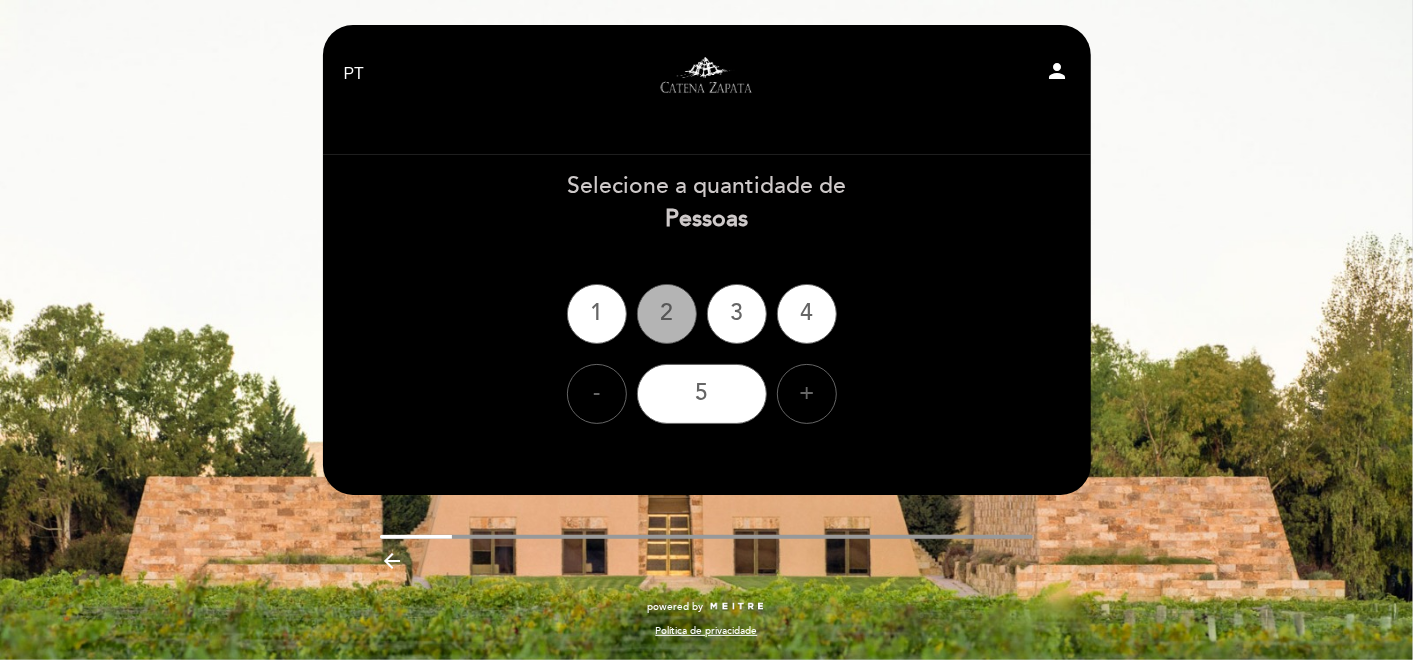 click on "2" at bounding box center (667, 314) 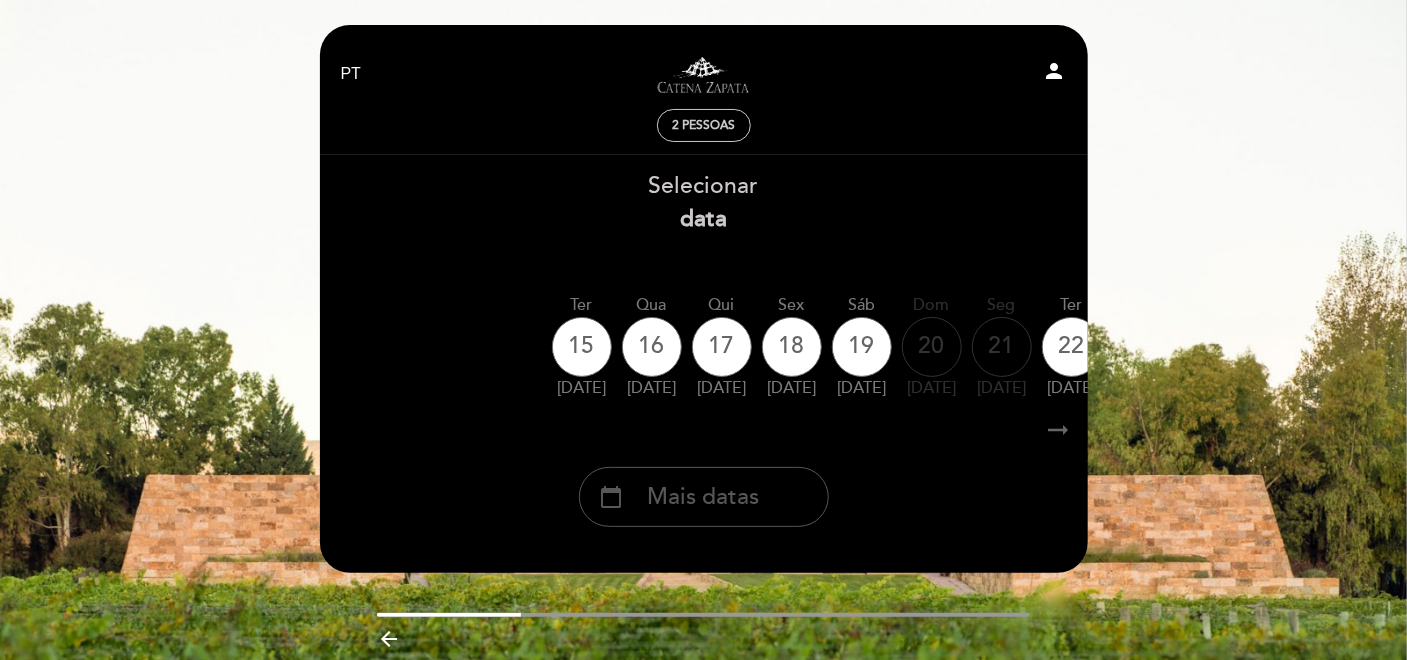 click on "Mais datas" at bounding box center (704, 497) 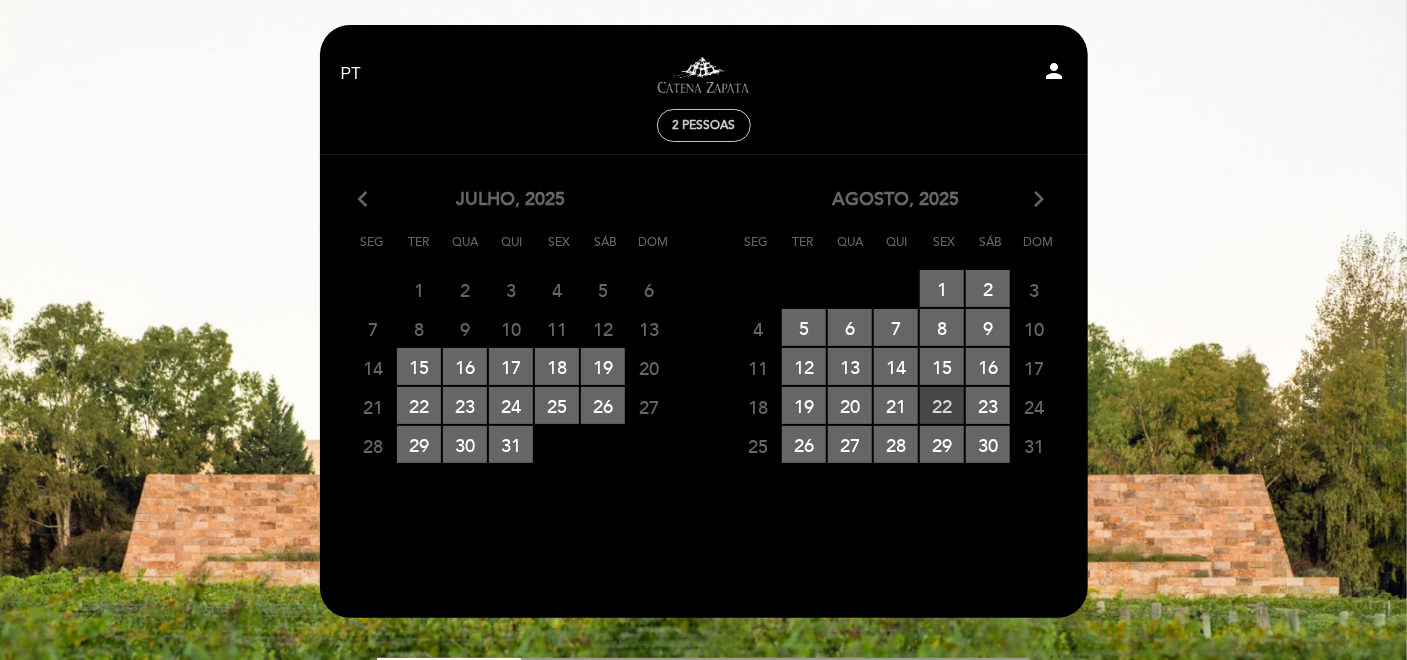 click on "22
RESERVAS DISPONÍVEIS" at bounding box center (942, 405) 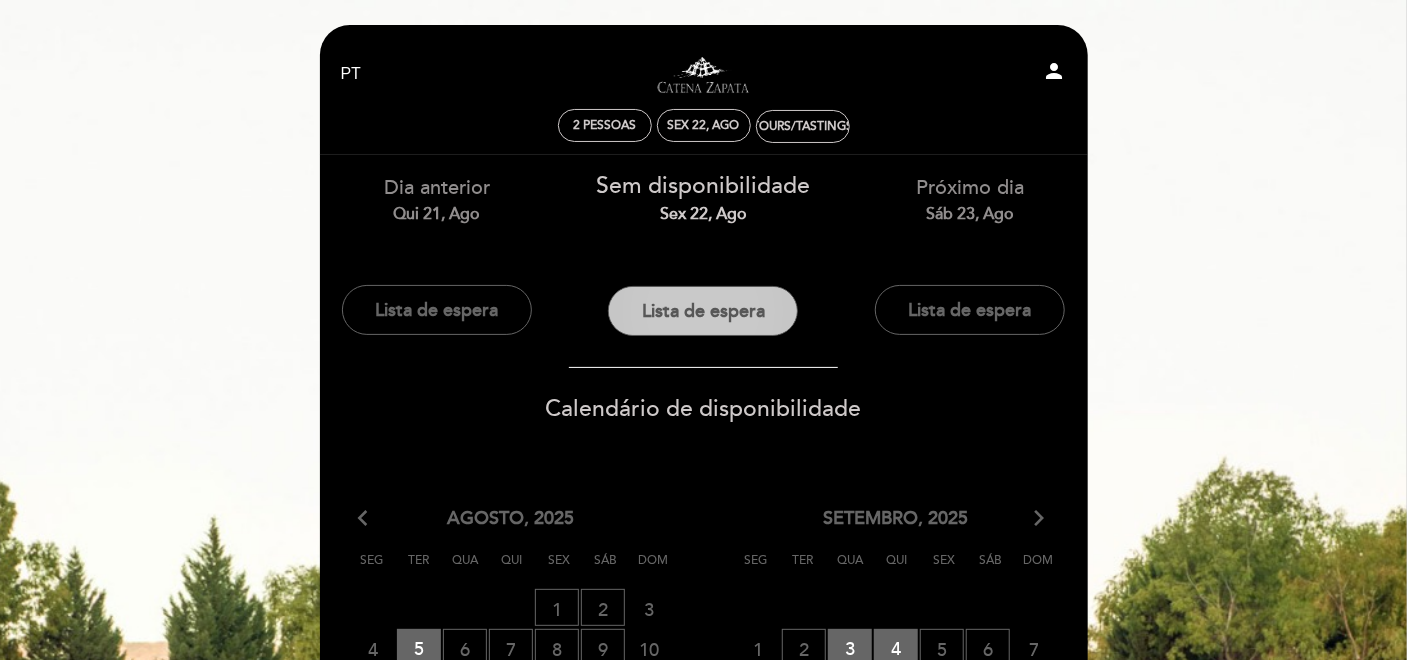click on "Lista de espera" at bounding box center (703, 311) 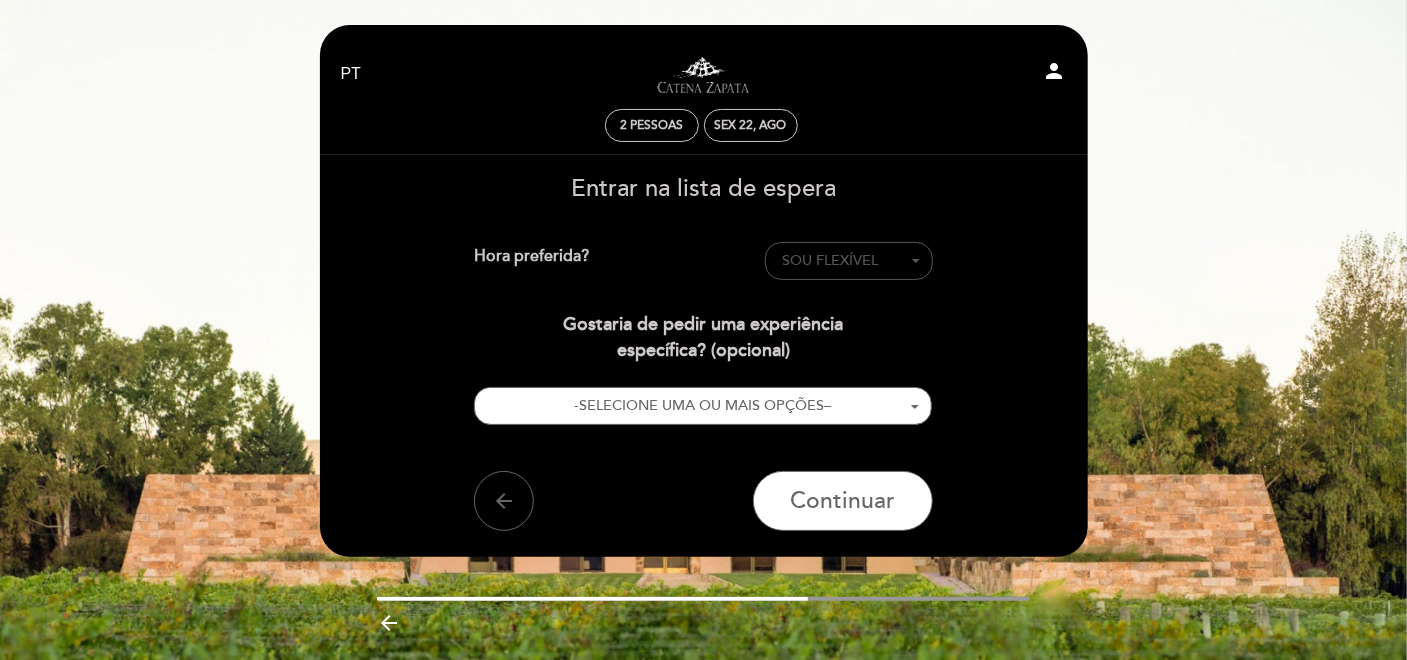 click on "SOU FLEXÍVEL" at bounding box center (830, 260) 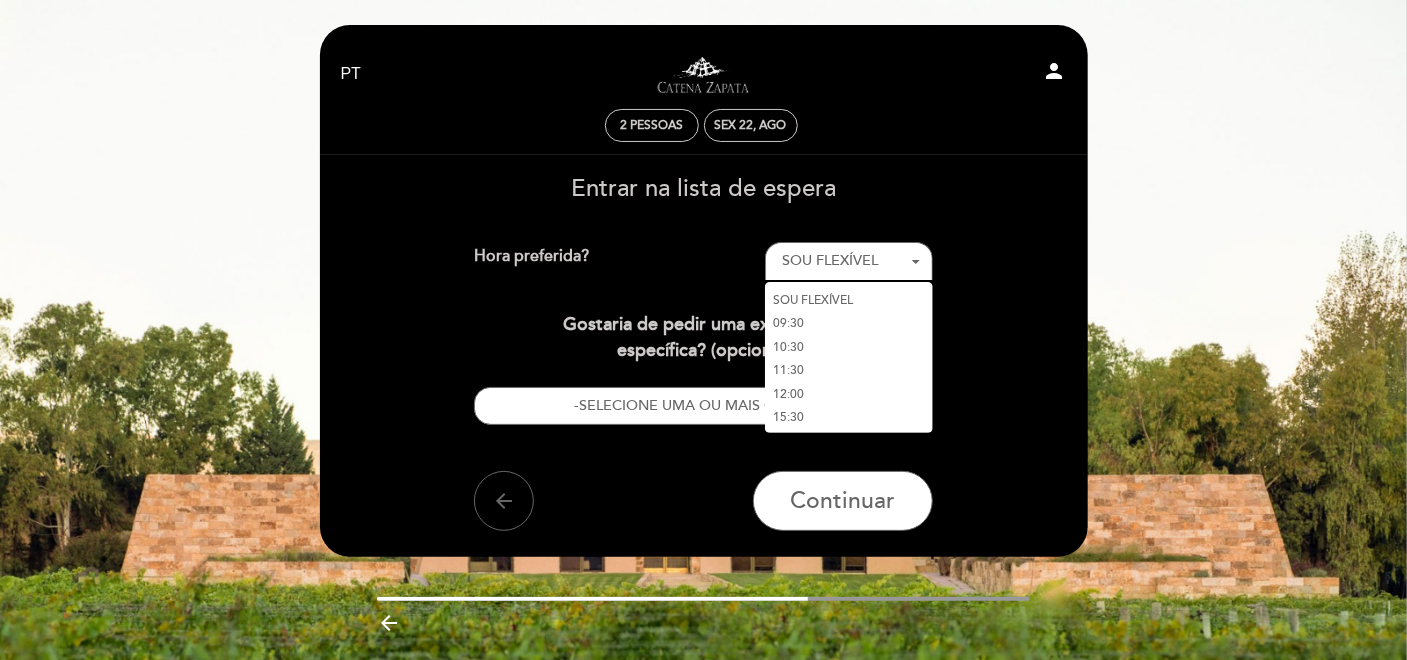 click on "15:30" at bounding box center [849, 418] 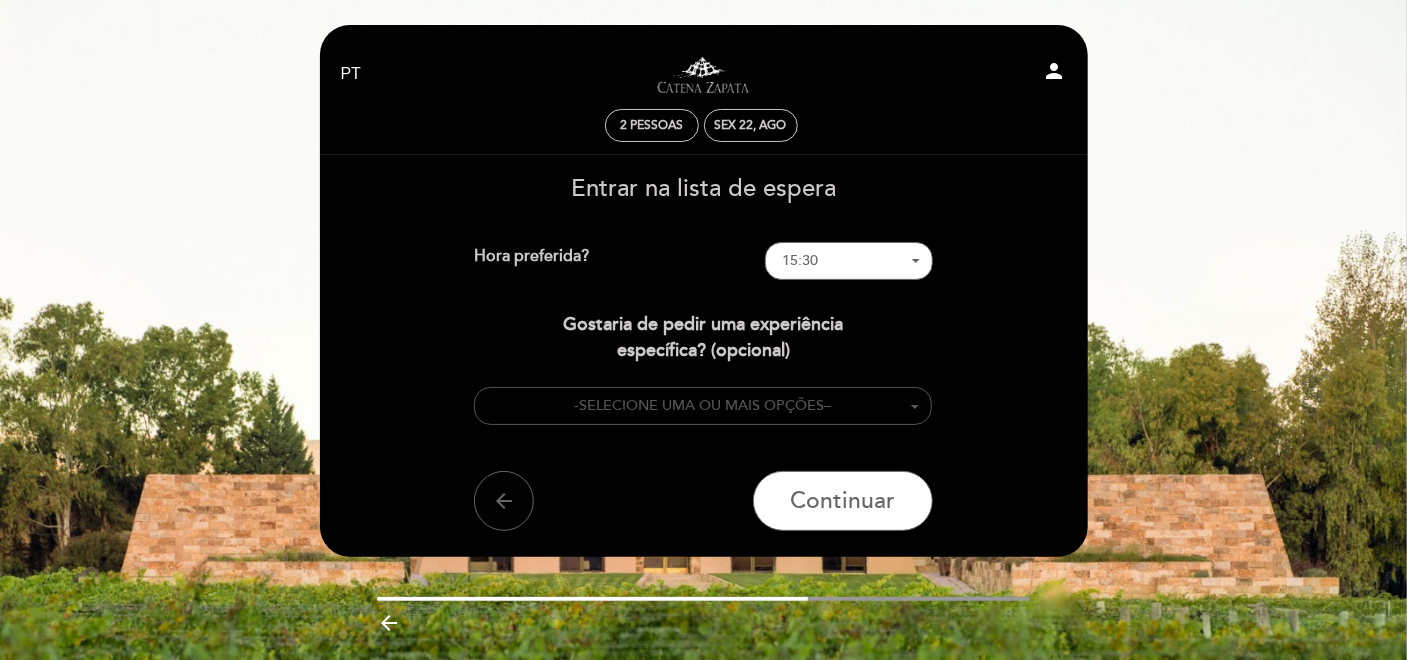 click on "SELECIONE UMA OU MAIS OPÇÕES" at bounding box center (701, 405) 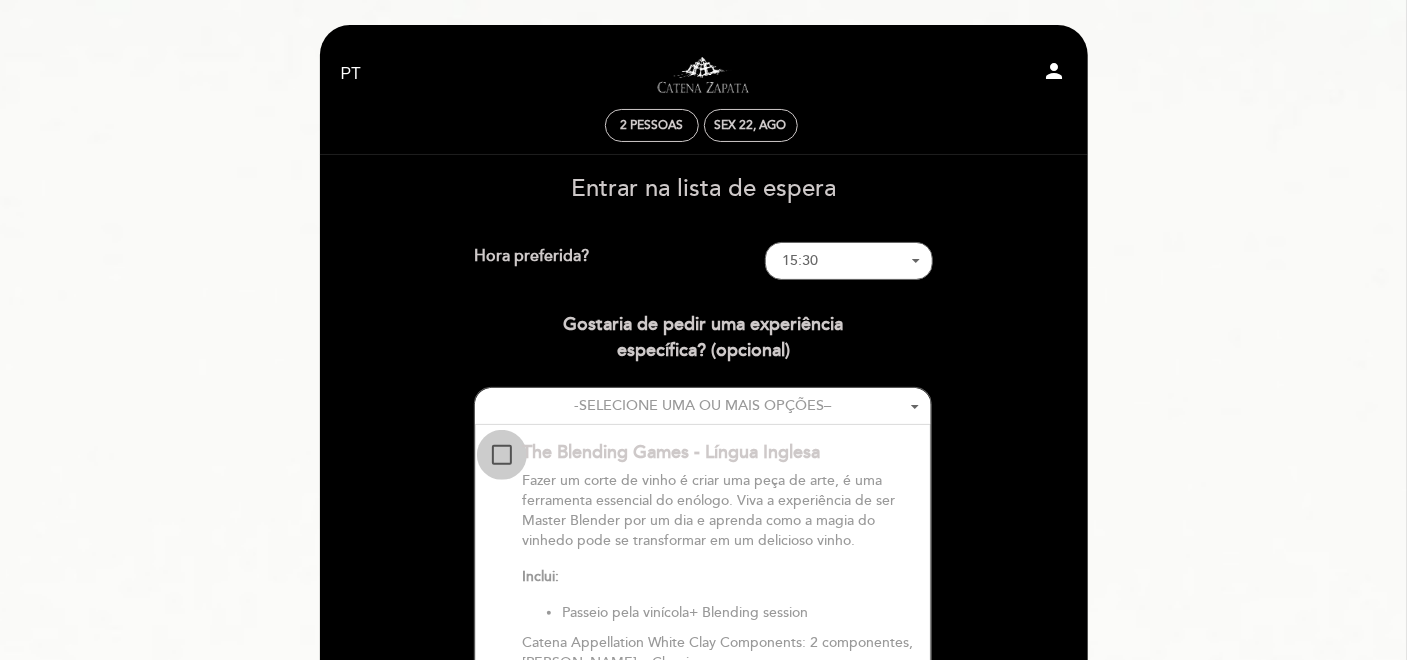 click at bounding box center (502, 455) 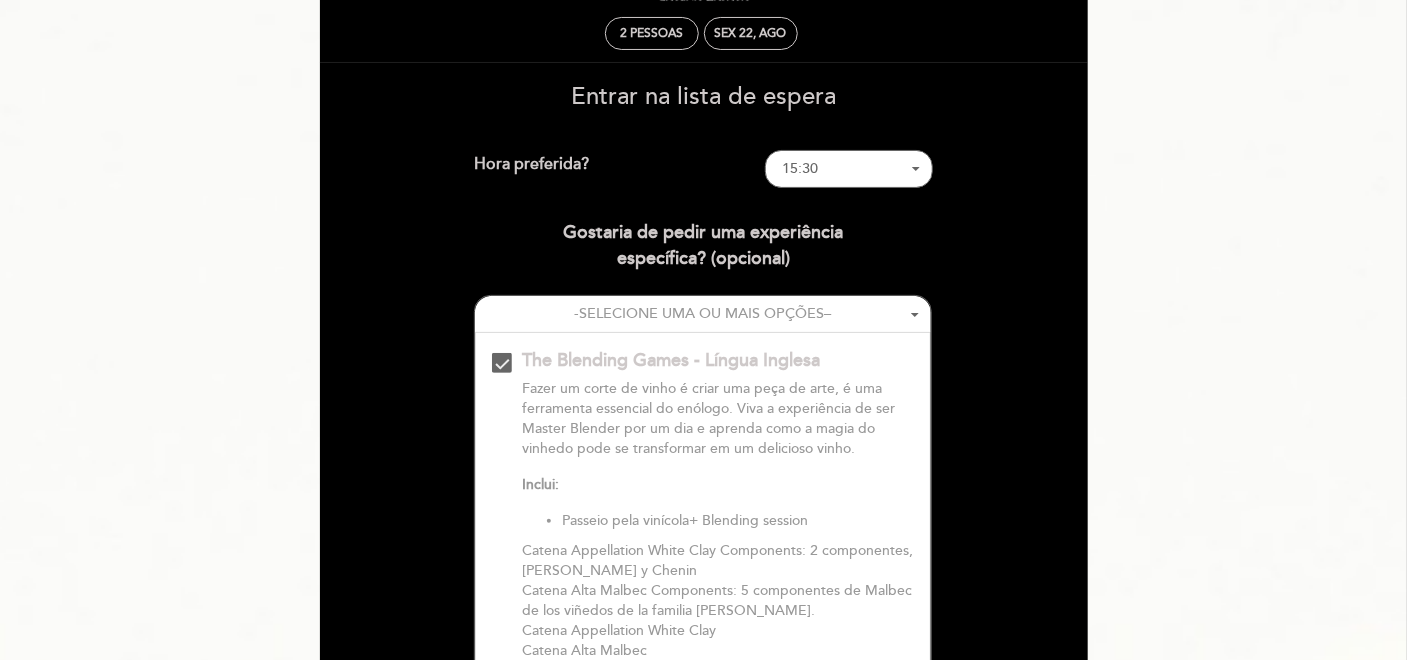 scroll, scrollTop: 0, scrollLeft: 0, axis: both 